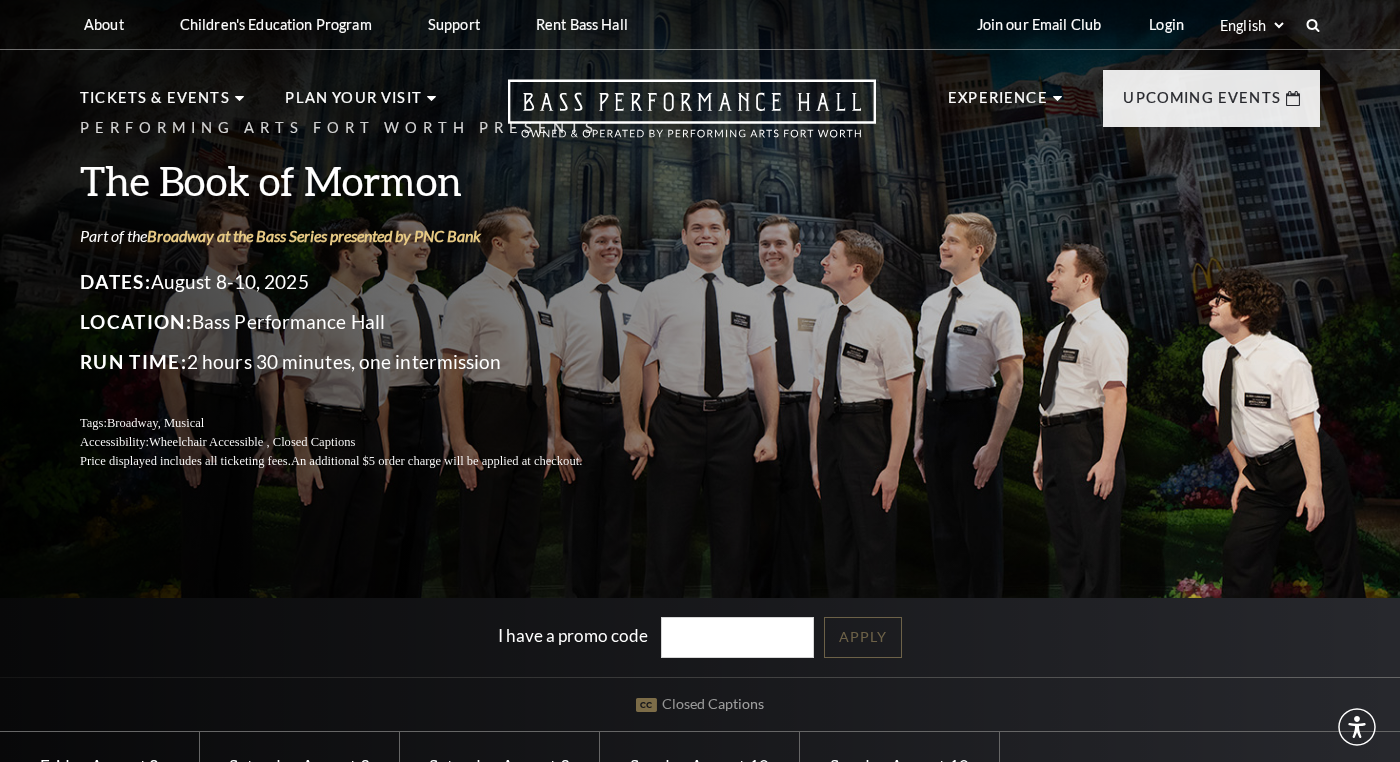 scroll, scrollTop: 0, scrollLeft: 0, axis: both 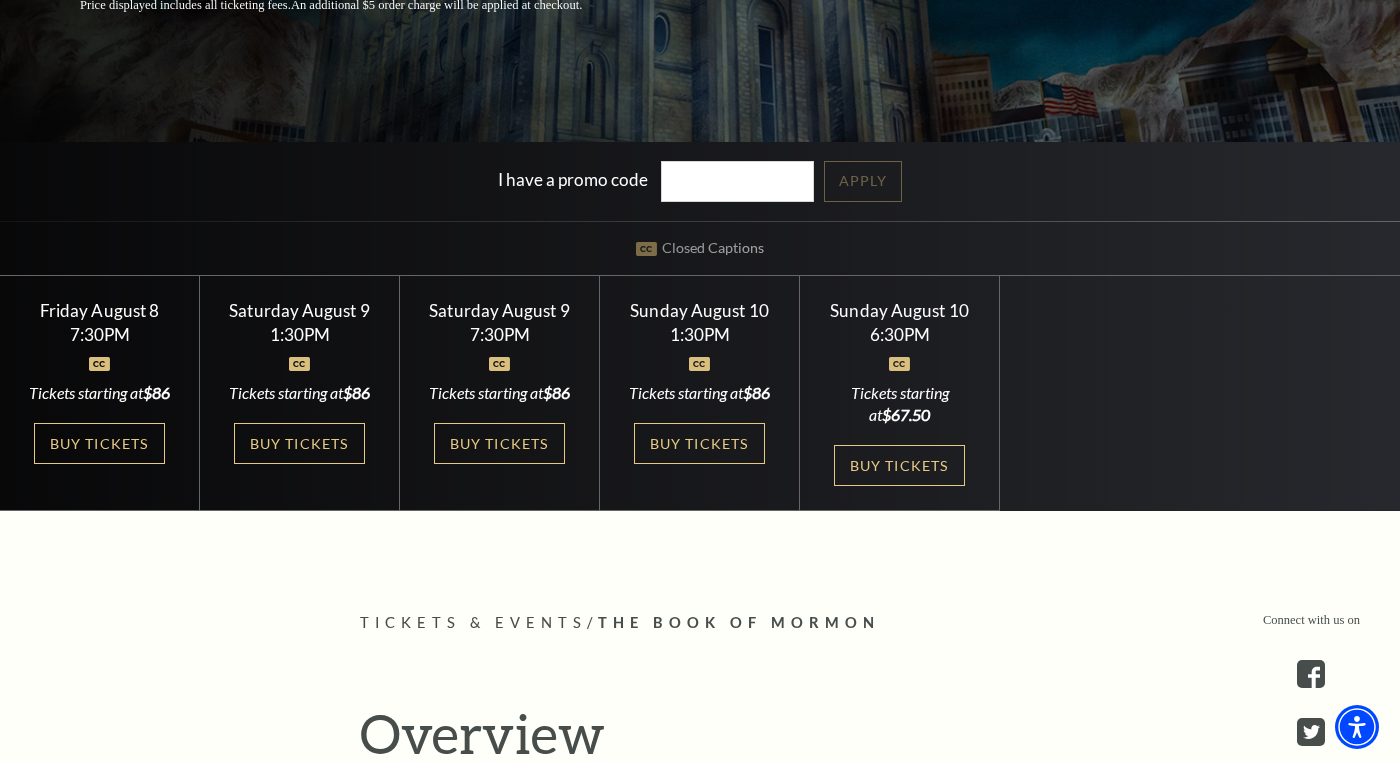 click on "1:30PM" at bounding box center [300, 334] 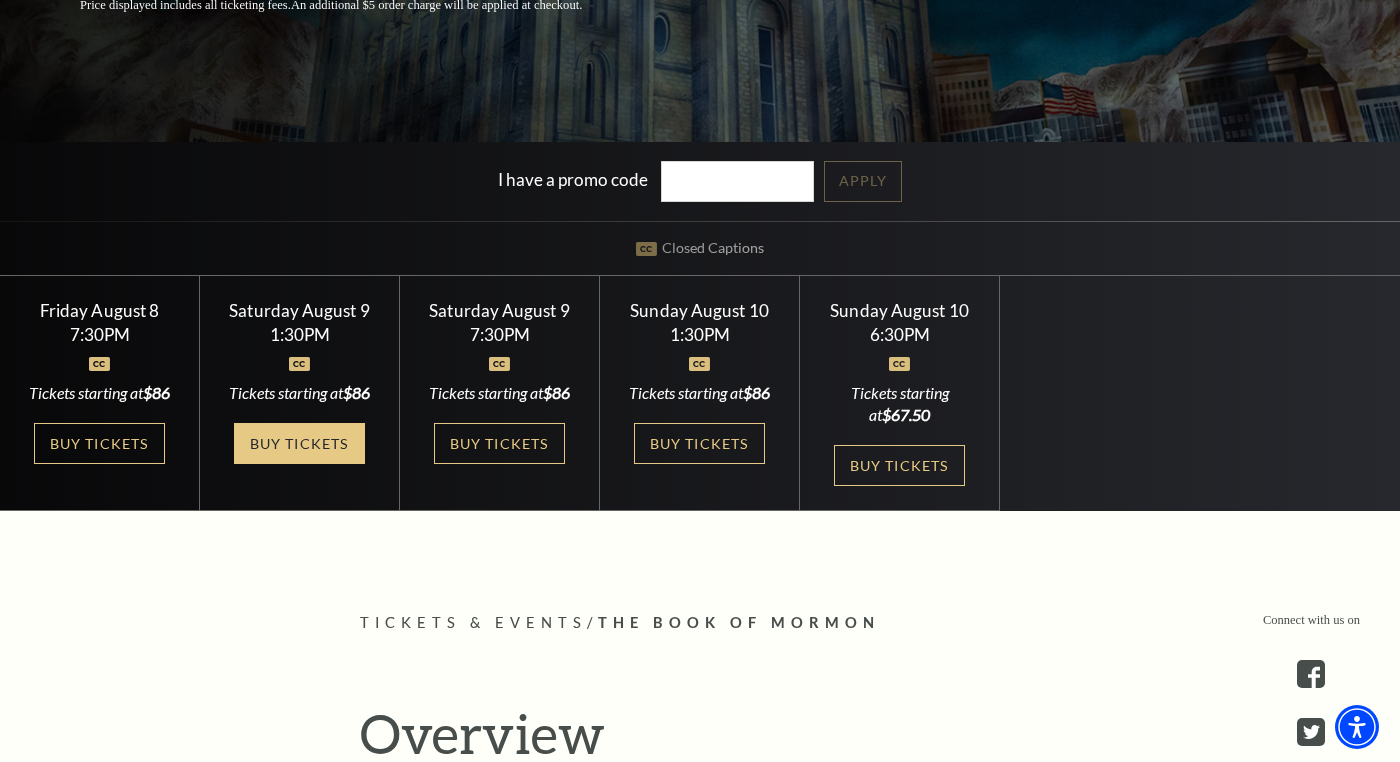 click on "Buy Tickets" at bounding box center [299, 443] 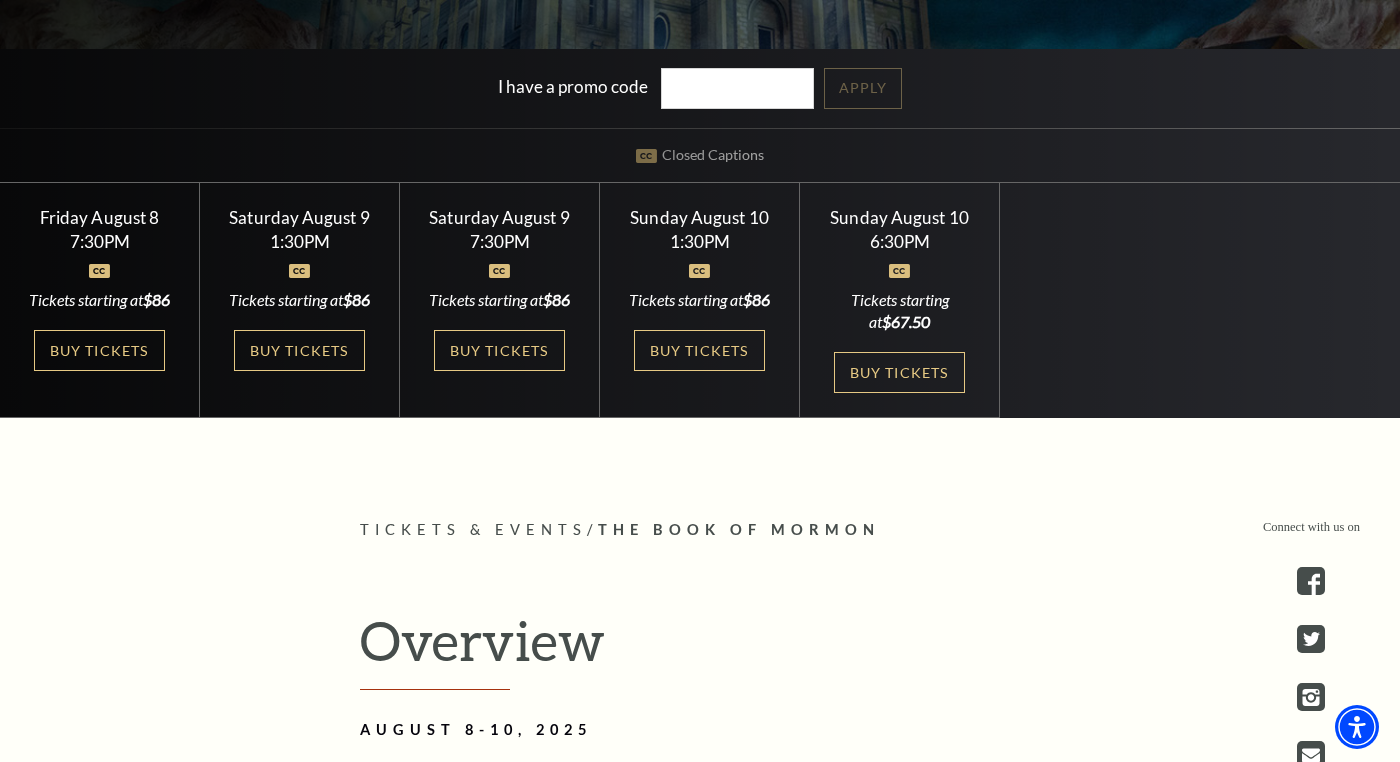 scroll, scrollTop: 548, scrollLeft: 0, axis: vertical 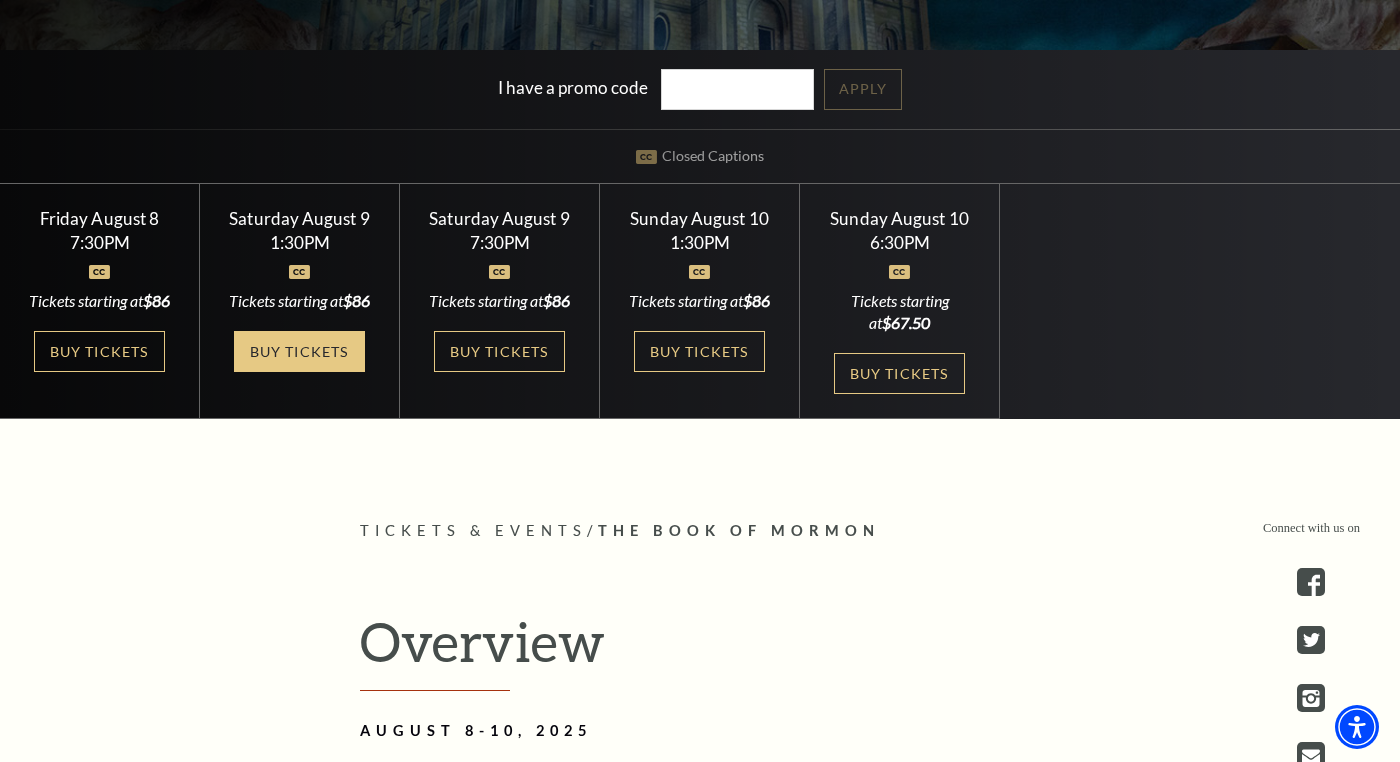 drag, startPoint x: 294, startPoint y: 352, endPoint x: 305, endPoint y: 352, distance: 11 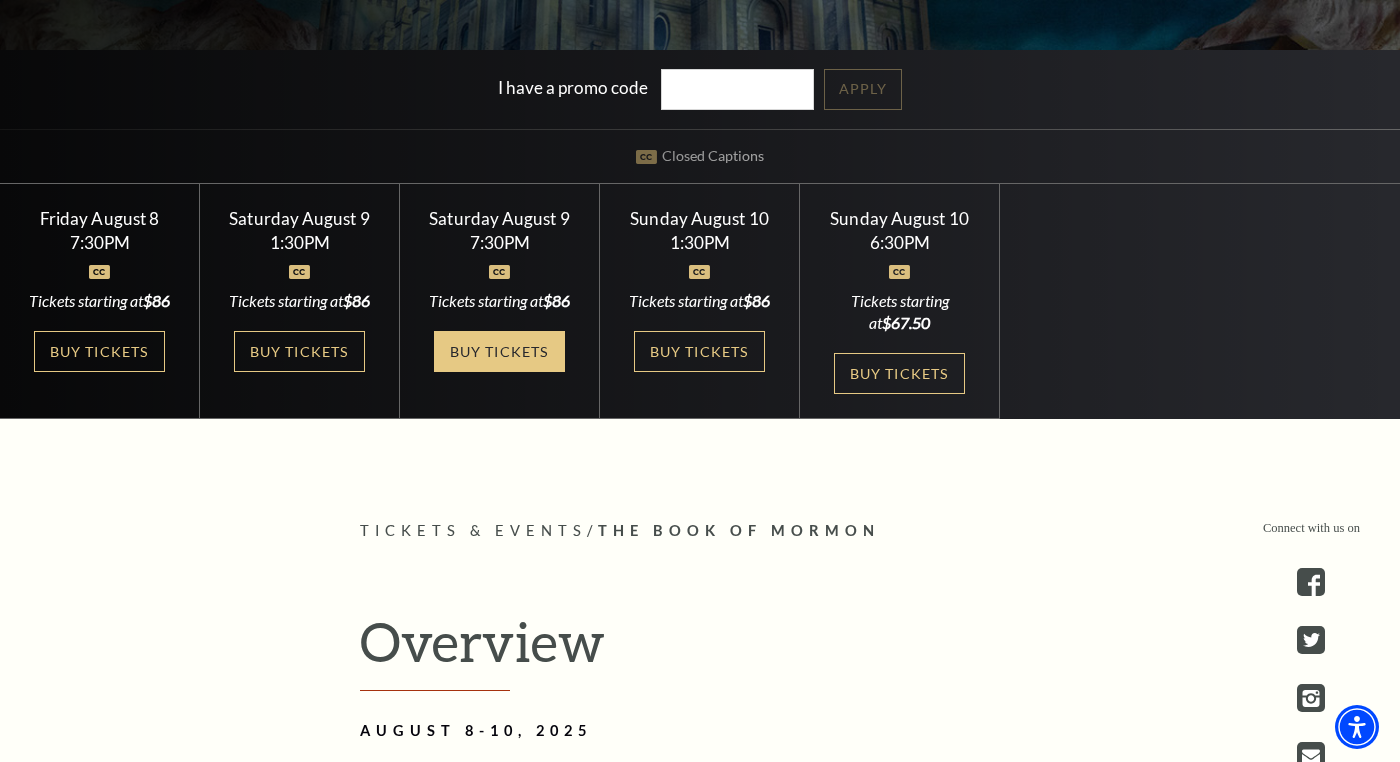 drag, startPoint x: 499, startPoint y: 344, endPoint x: 529, endPoint y: 341, distance: 30.149628 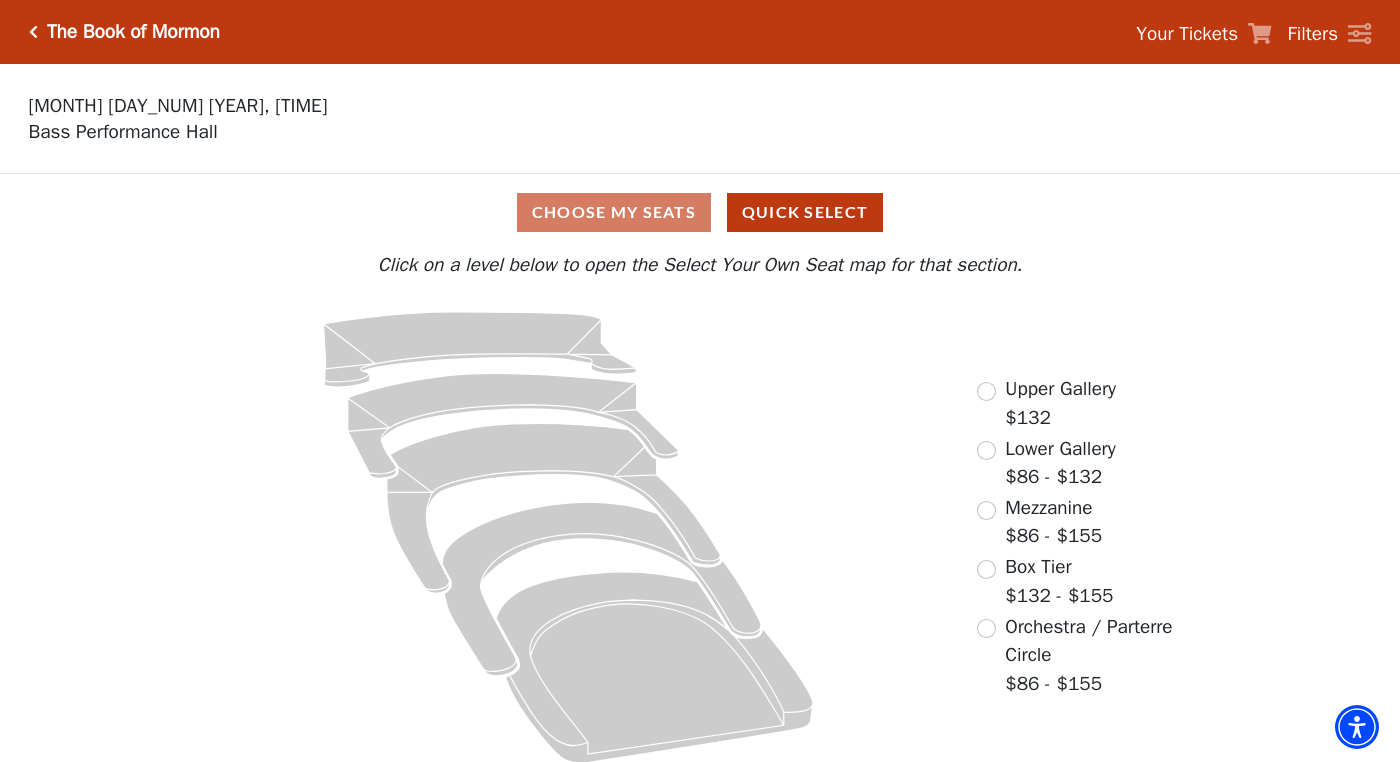scroll, scrollTop: 0, scrollLeft: 0, axis: both 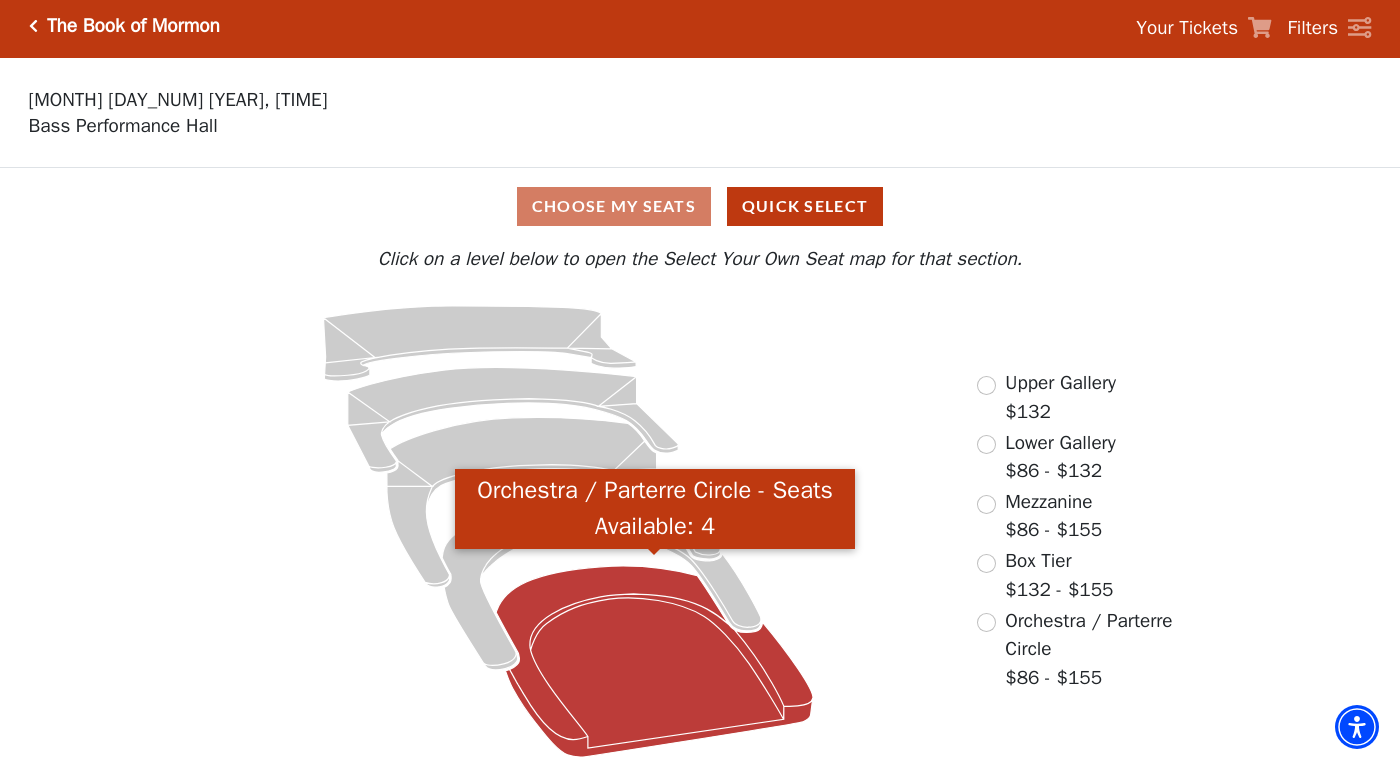 click 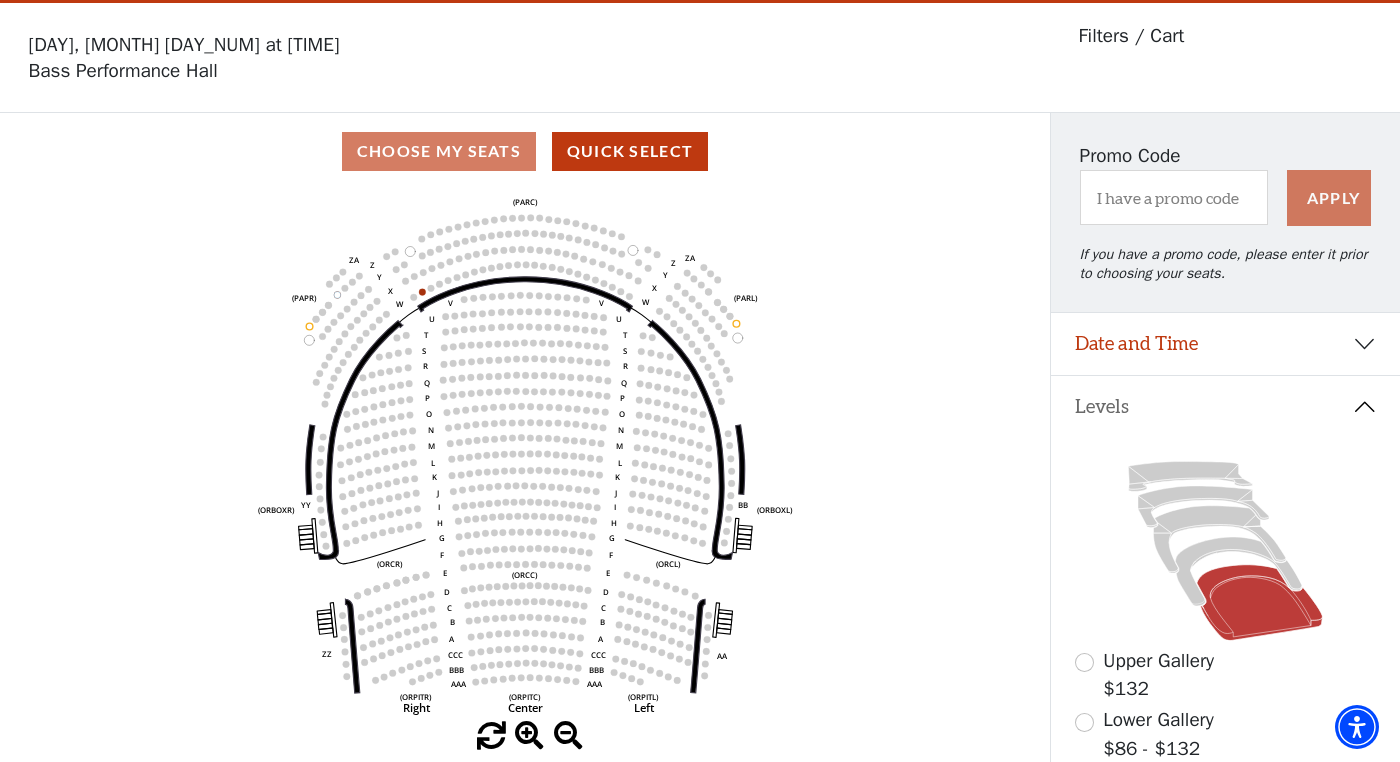 scroll, scrollTop: 56, scrollLeft: 0, axis: vertical 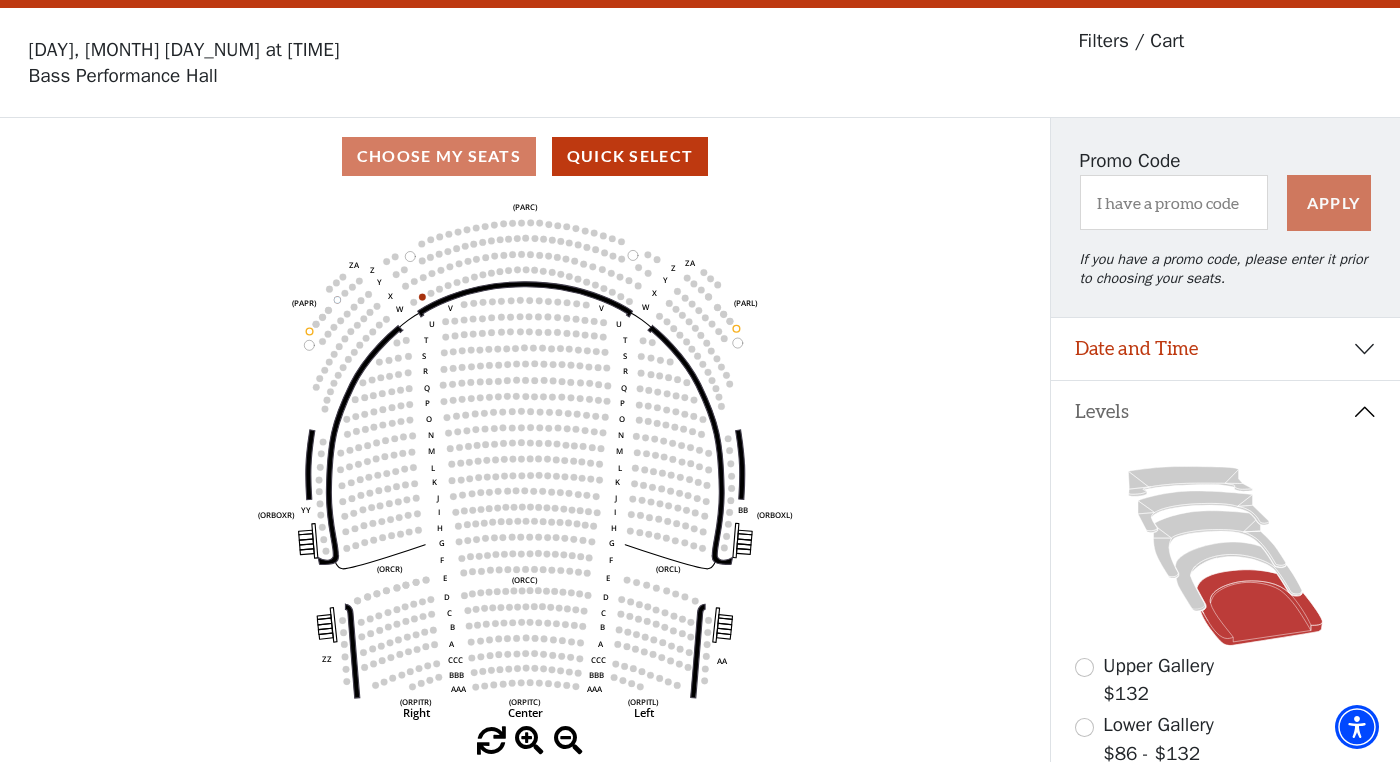 drag, startPoint x: 436, startPoint y: 141, endPoint x: 458, endPoint y: 143, distance: 22.090721 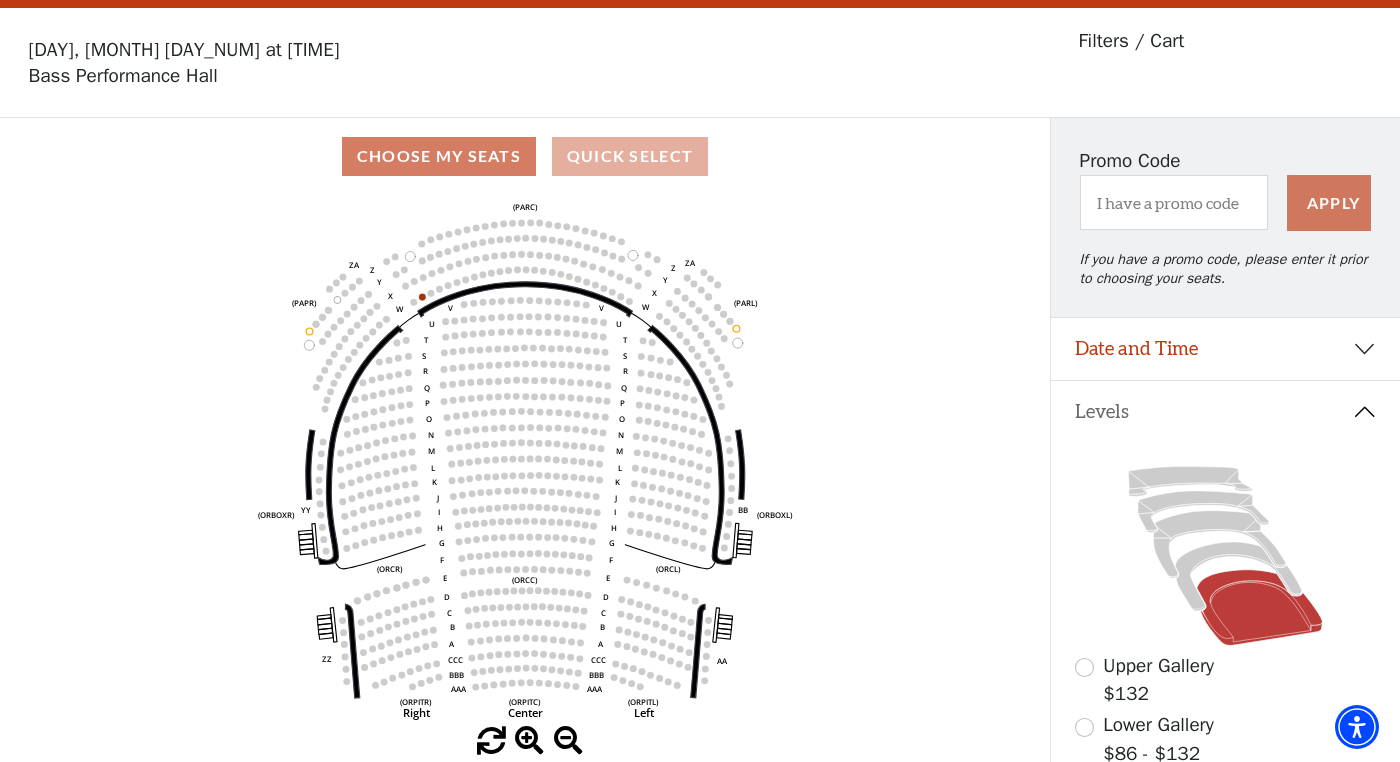 click on "Quick Select" at bounding box center [630, 156] 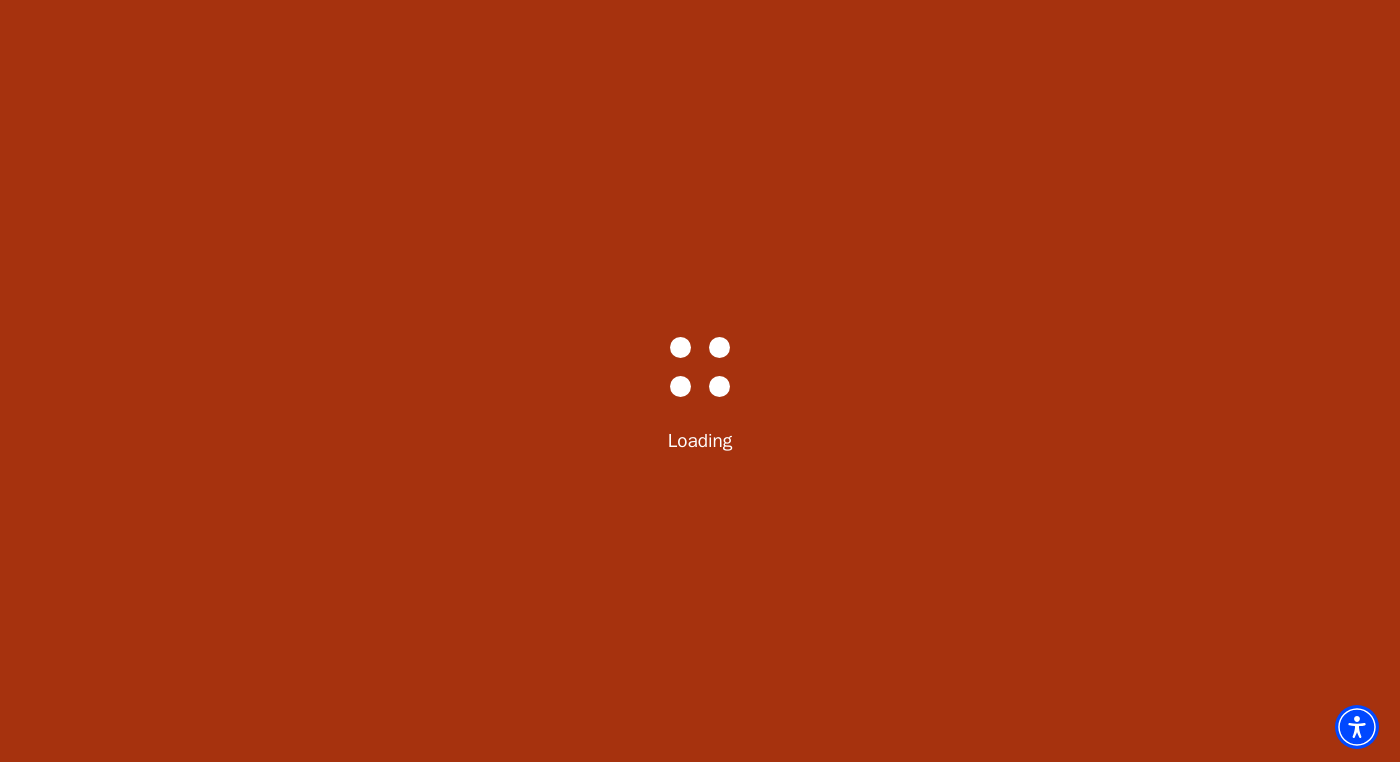 select on "6286" 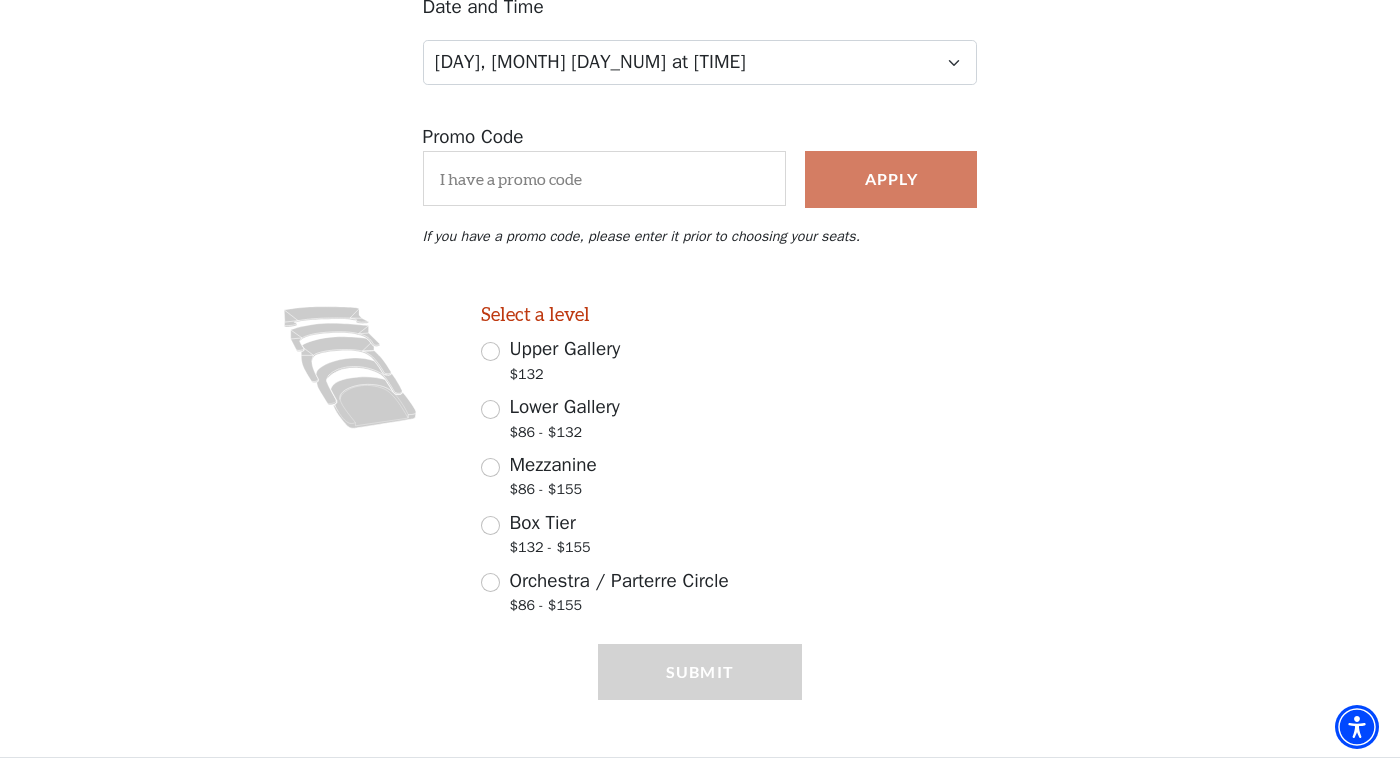 scroll, scrollTop: 276, scrollLeft: 0, axis: vertical 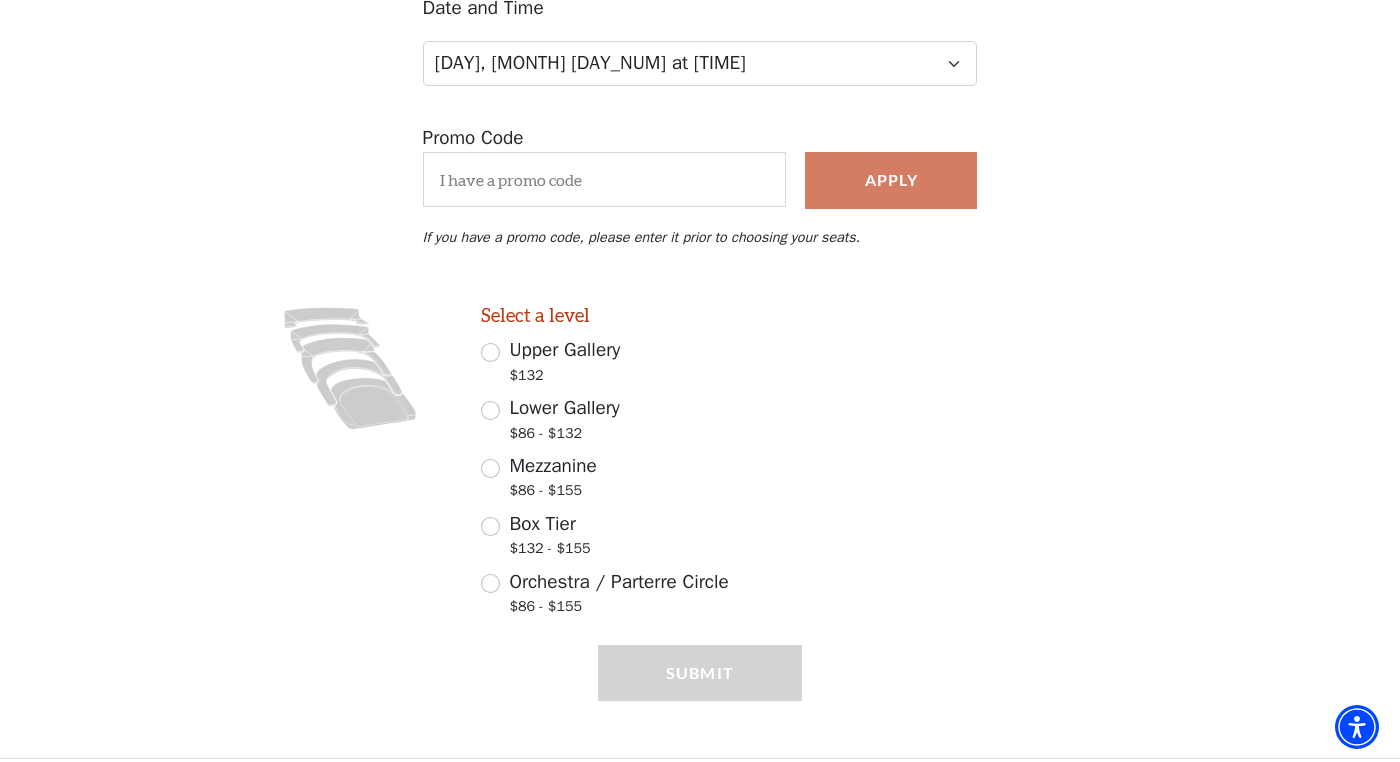 click on "Orchestra / Parterre Circle     $86 - $155" at bounding box center (490, 583) 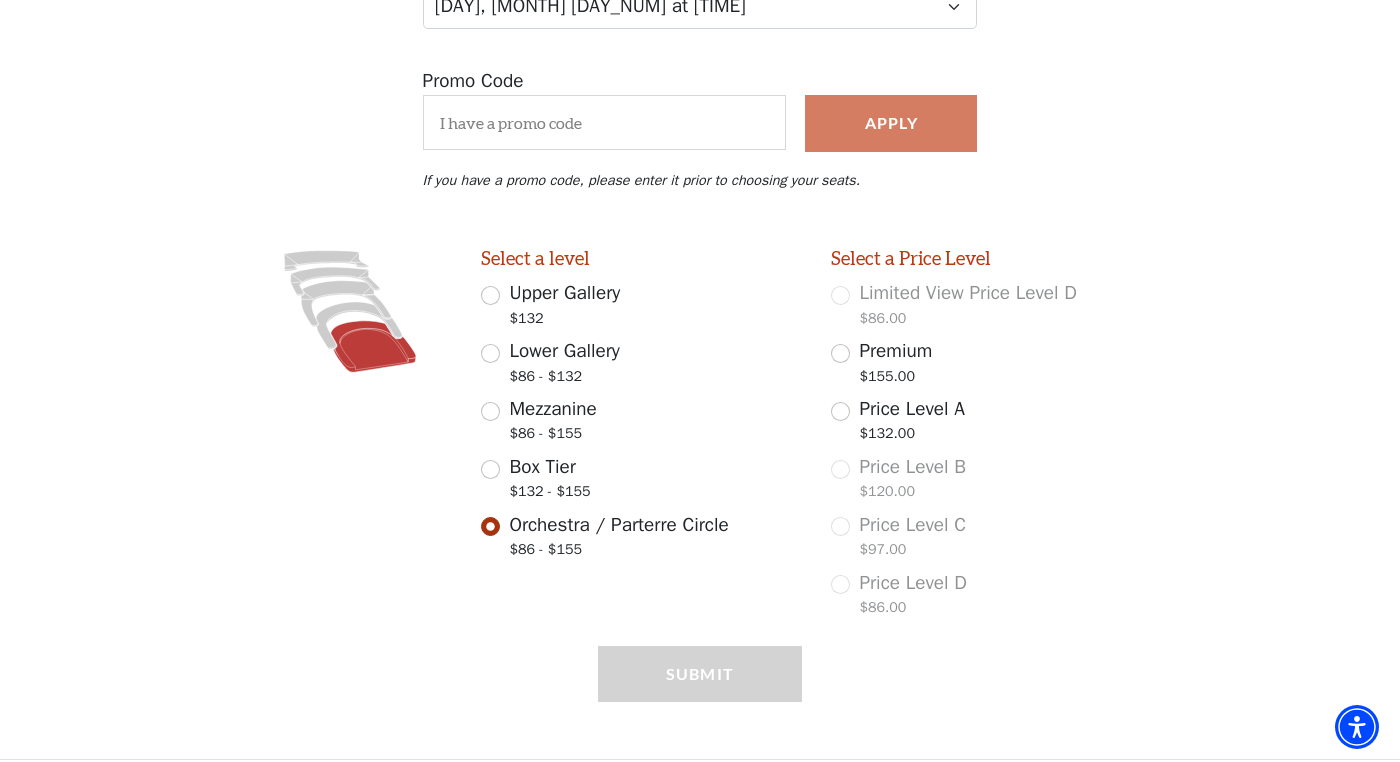 scroll, scrollTop: 333, scrollLeft: 1, axis: both 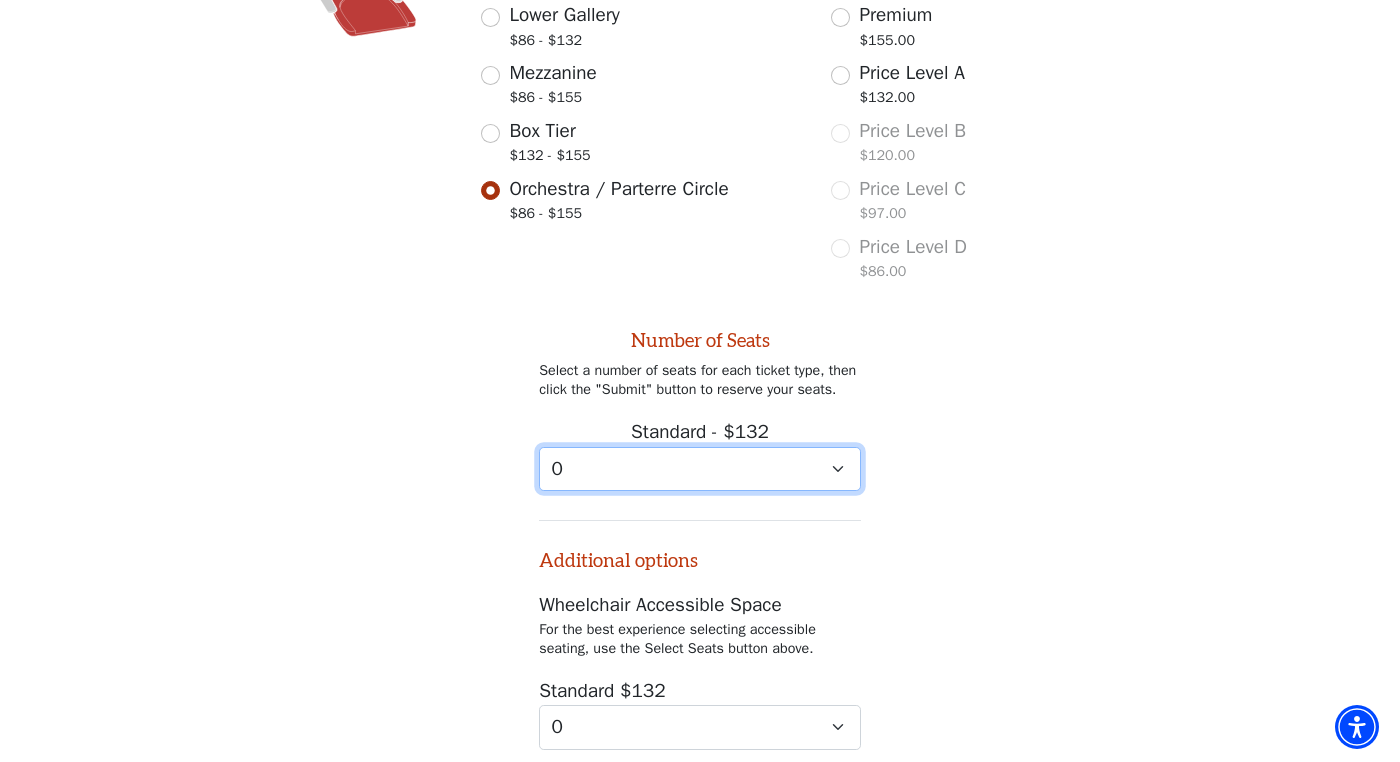 select on "3" 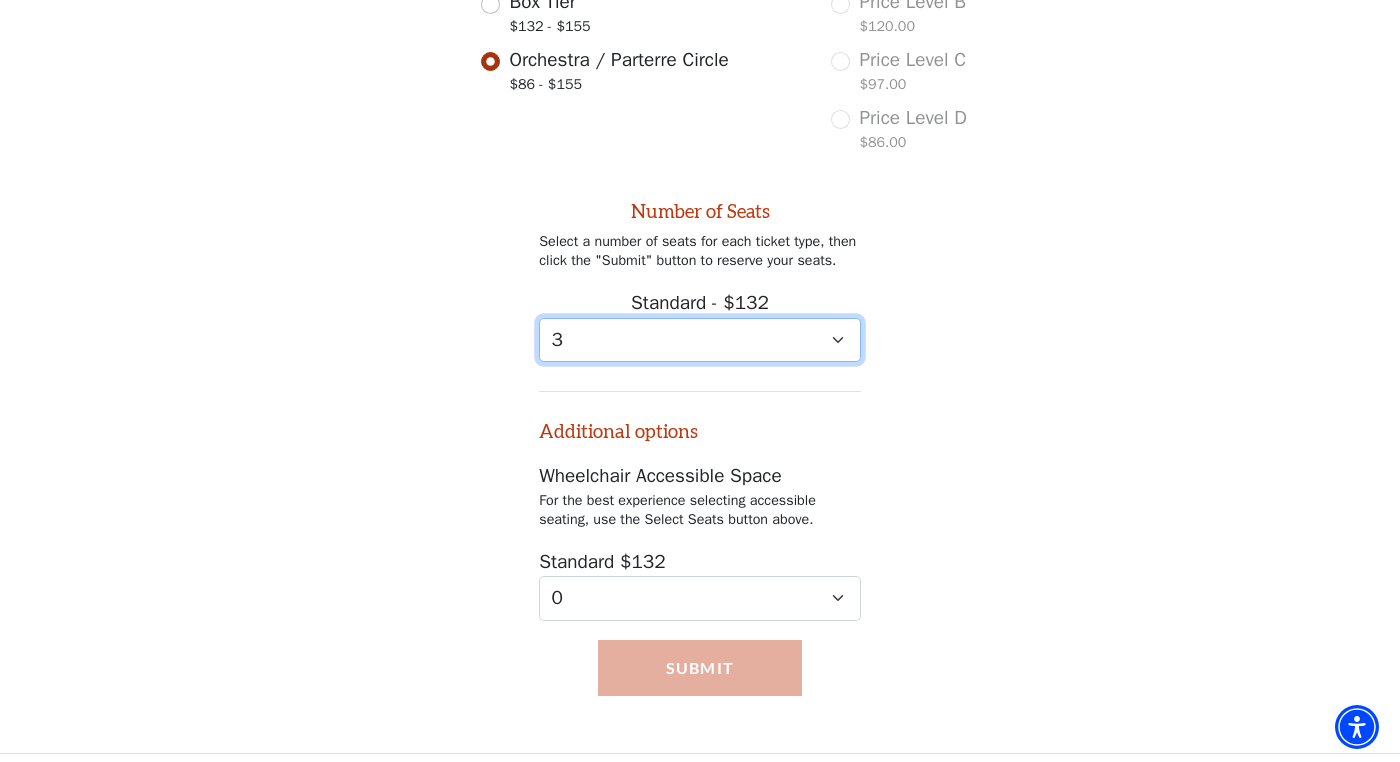 scroll, scrollTop: 797, scrollLeft: 0, axis: vertical 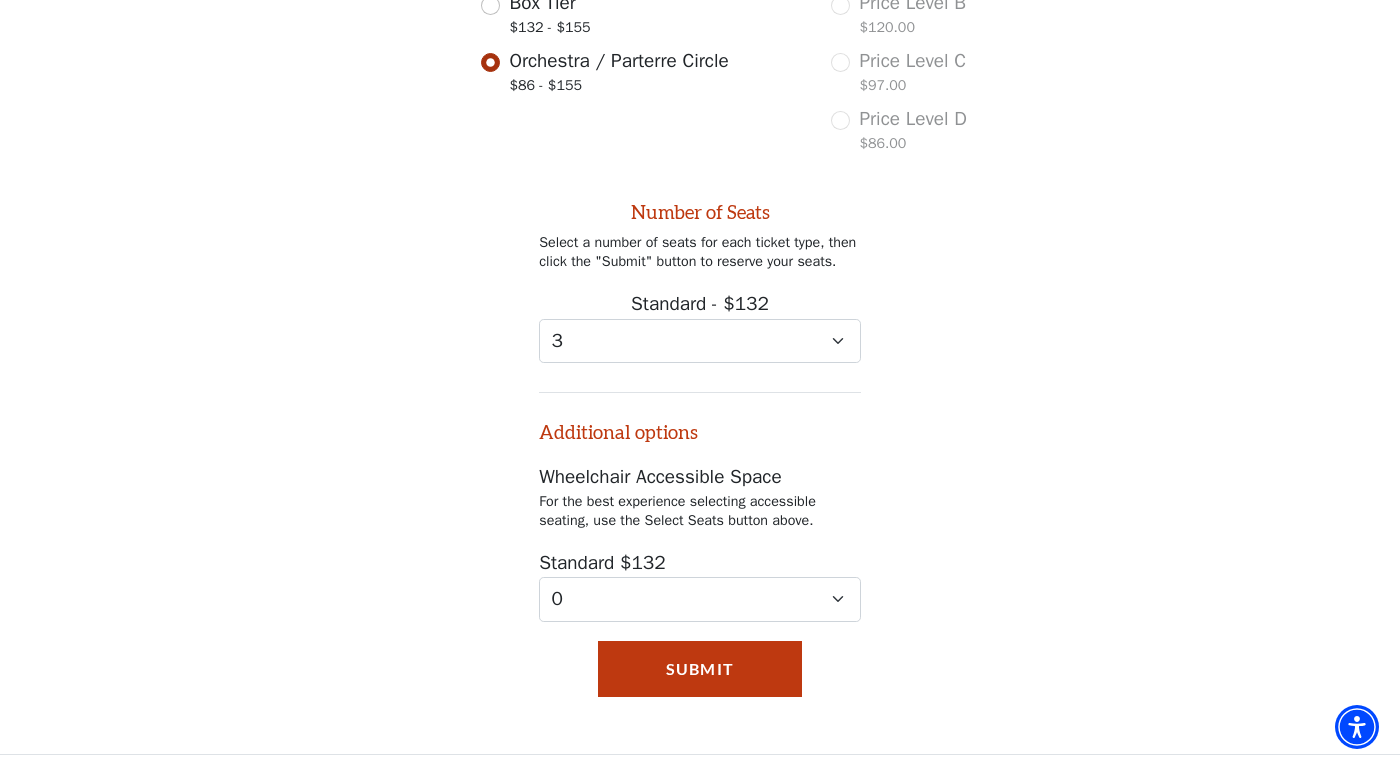 drag, startPoint x: 714, startPoint y: 661, endPoint x: 734, endPoint y: 657, distance: 20.396078 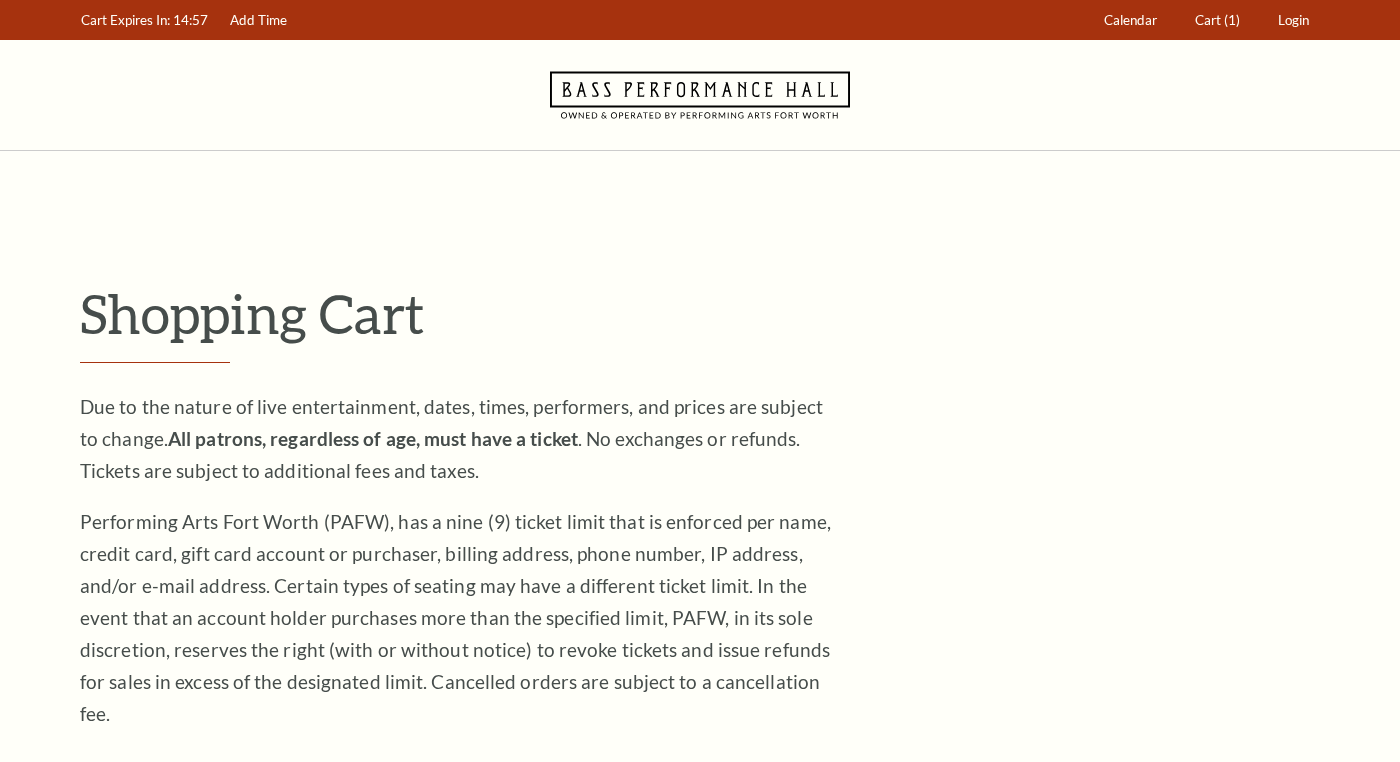 scroll, scrollTop: 0, scrollLeft: 0, axis: both 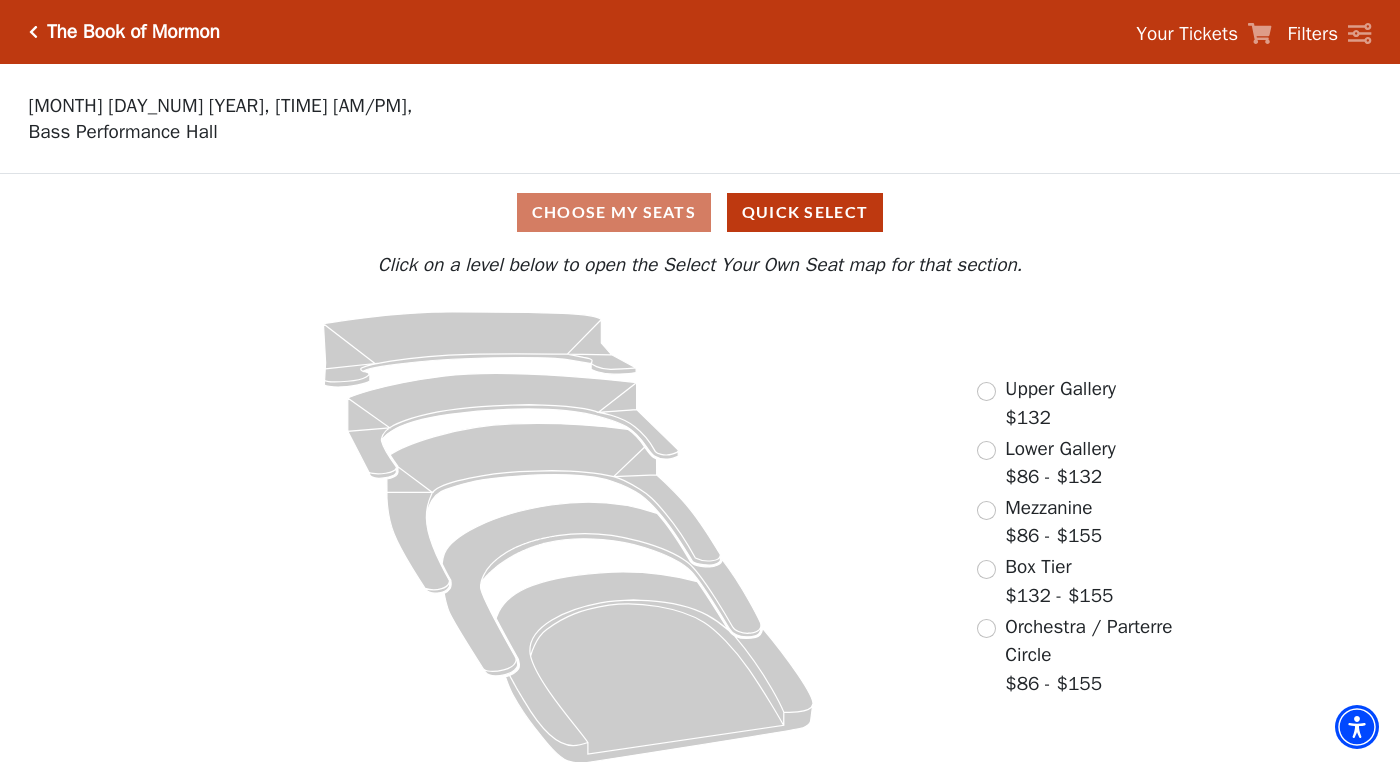 click at bounding box center [986, 391] 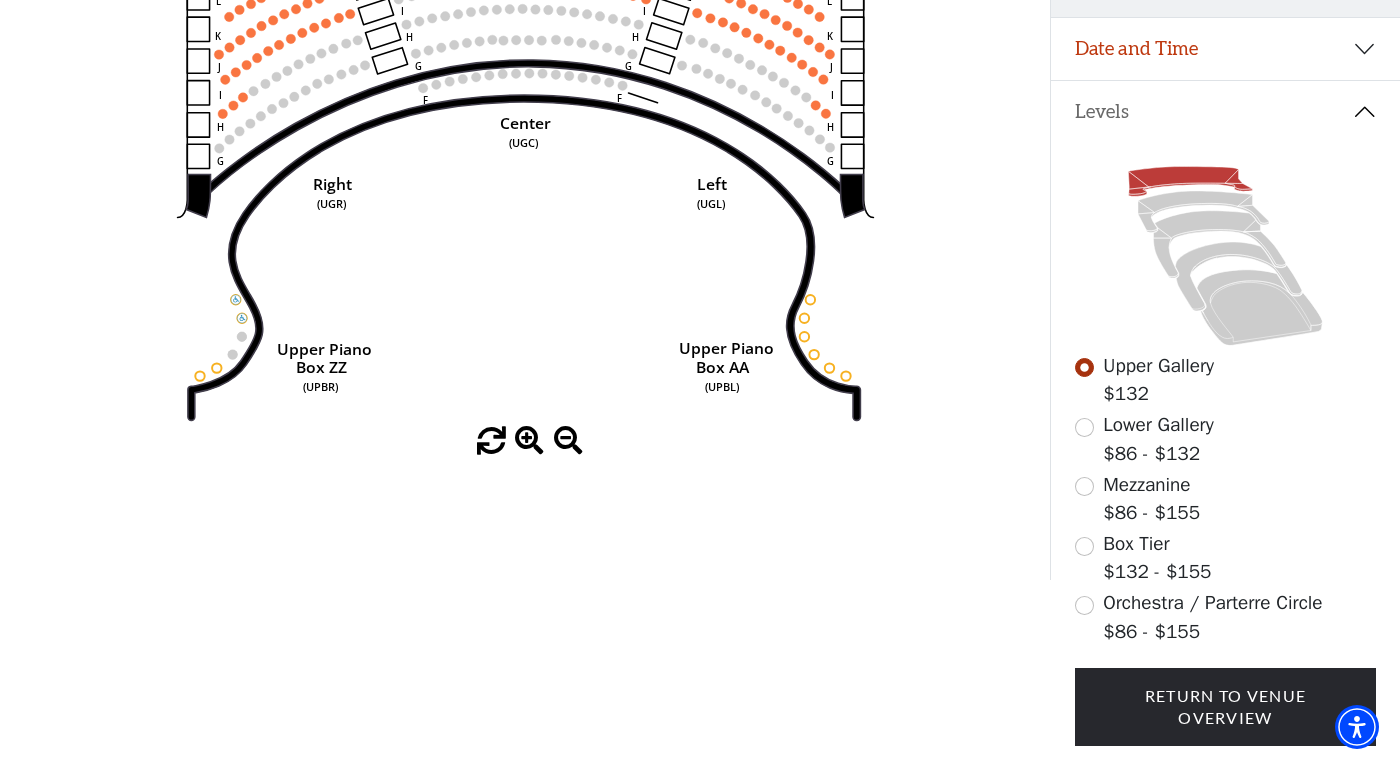 scroll, scrollTop: 360, scrollLeft: 0, axis: vertical 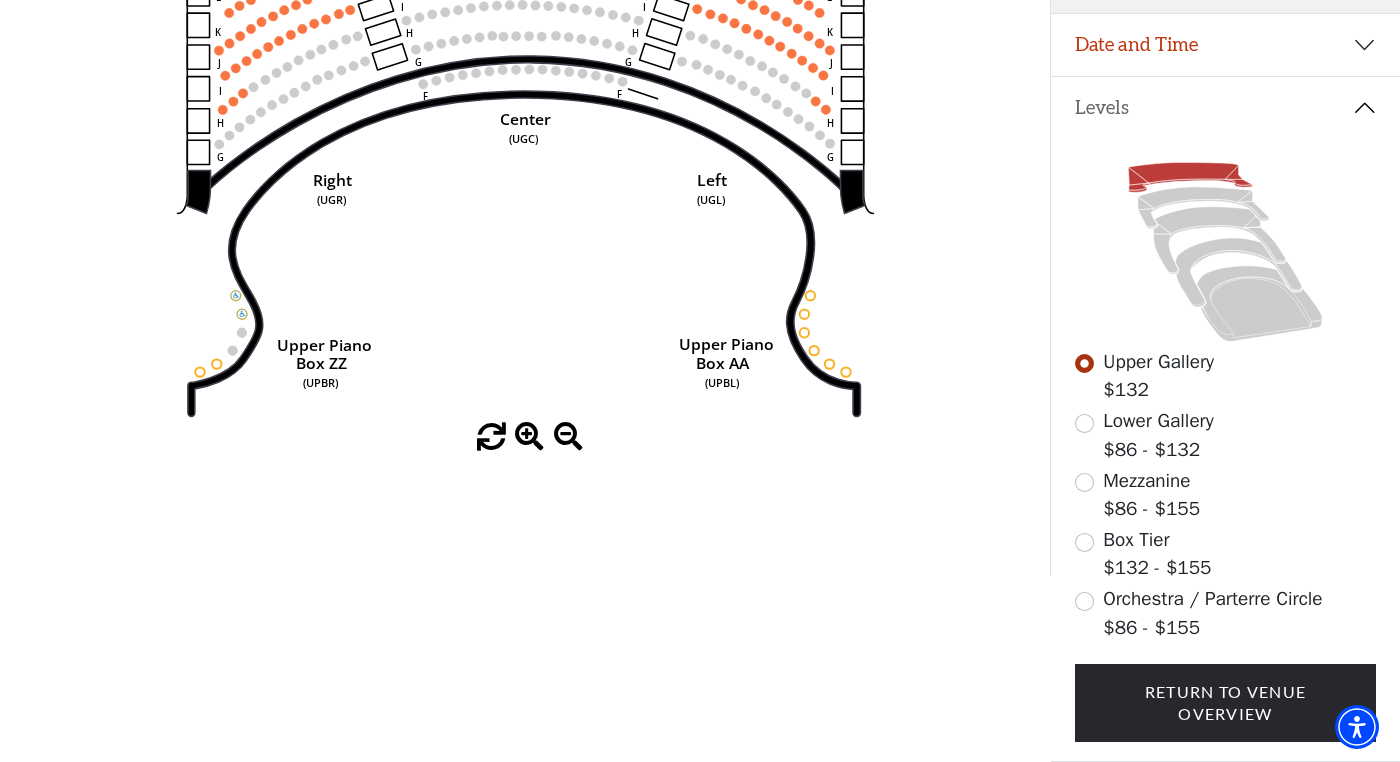 click at bounding box center (1084, 423) 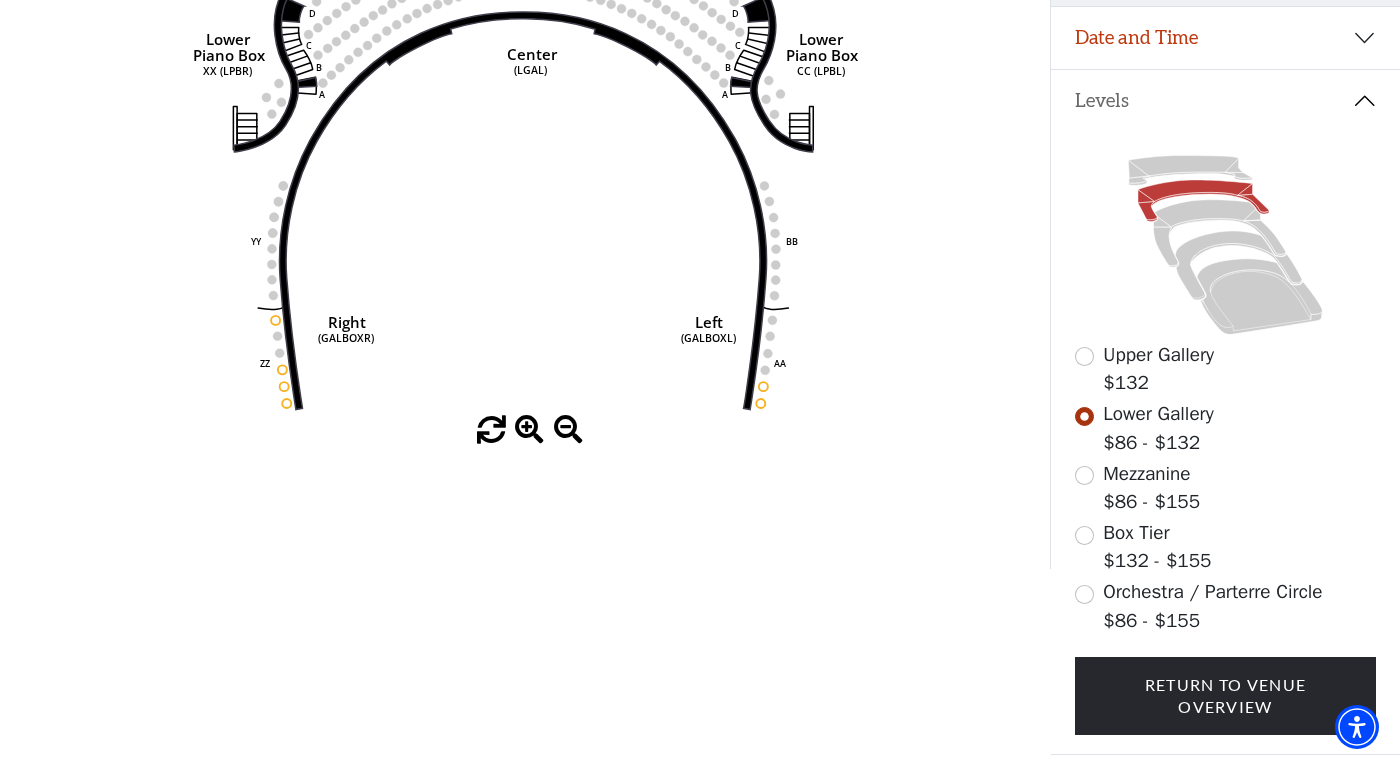 scroll, scrollTop: 370, scrollLeft: 0, axis: vertical 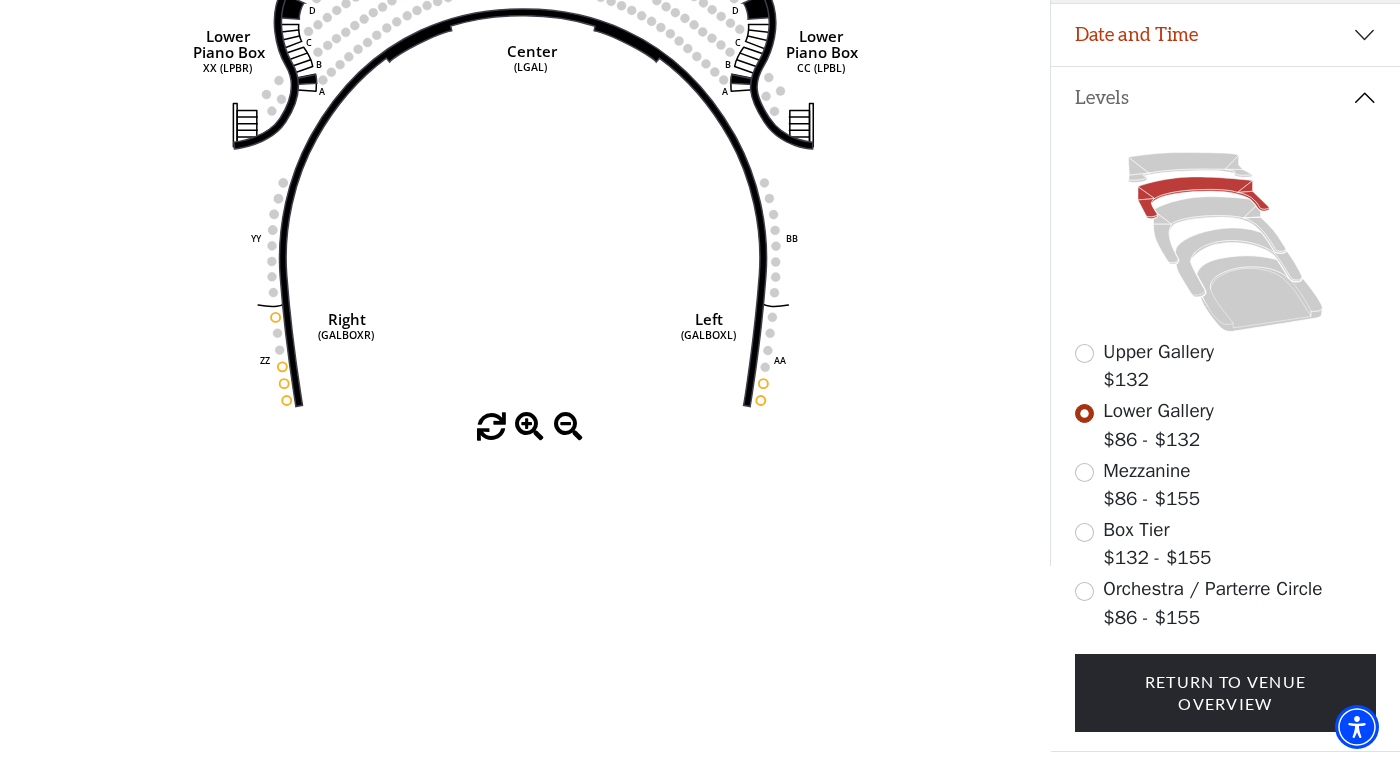 click at bounding box center [1084, 472] 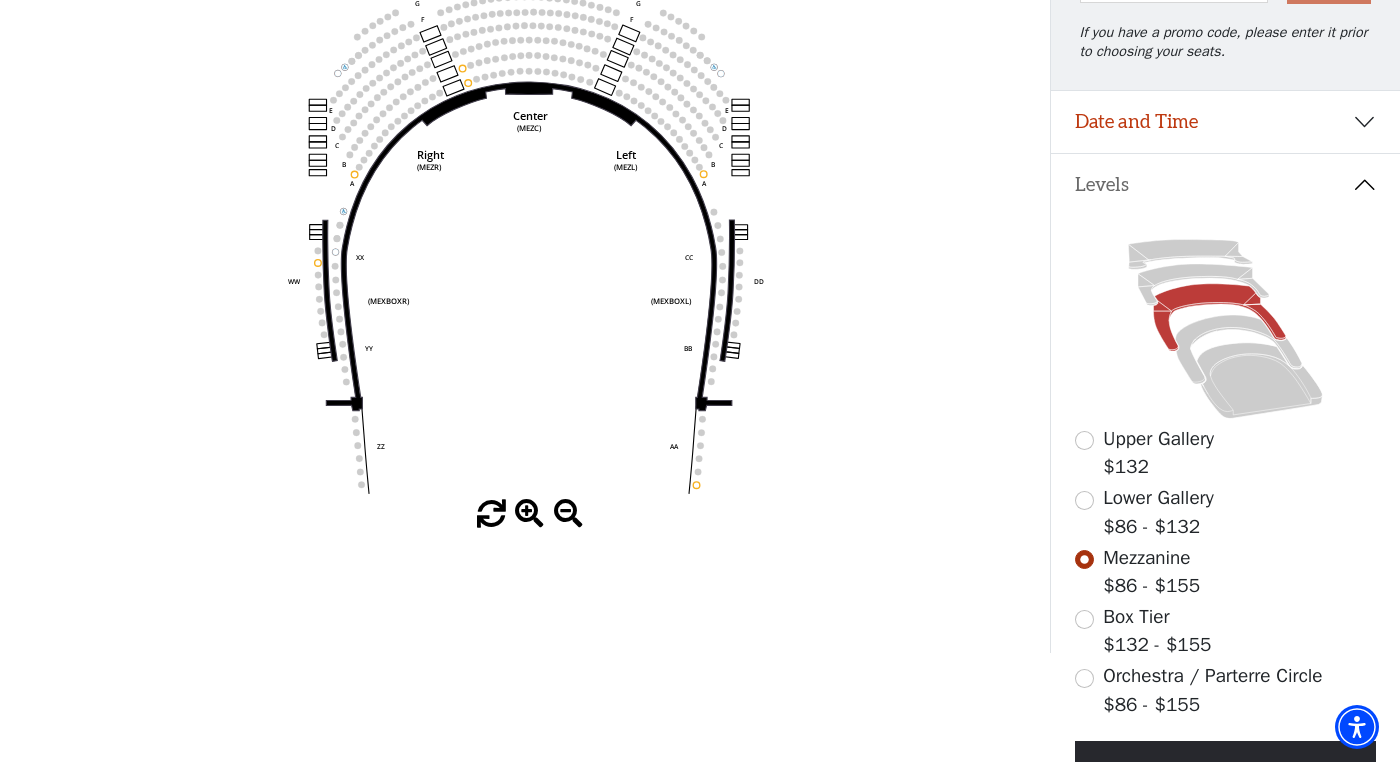 scroll, scrollTop: 290, scrollLeft: 0, axis: vertical 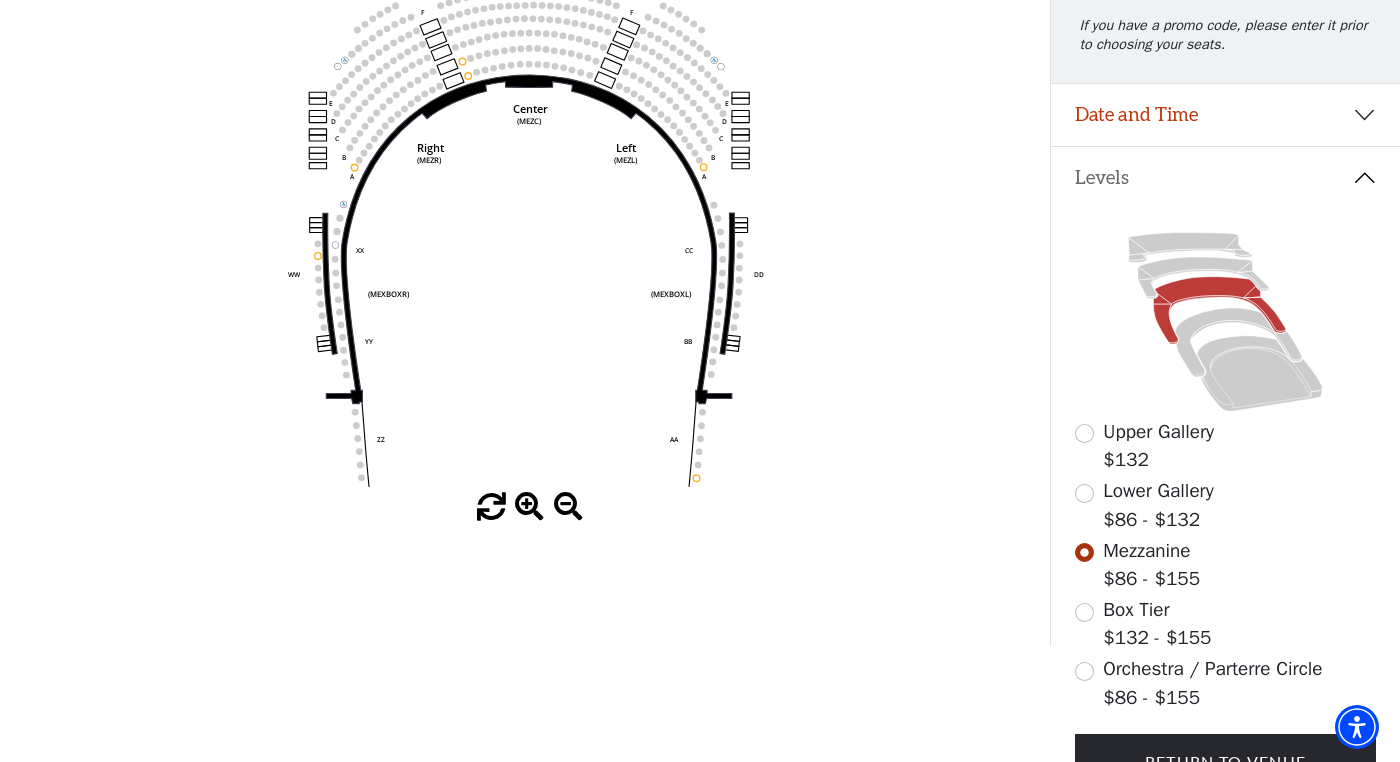 click at bounding box center (1084, 612) 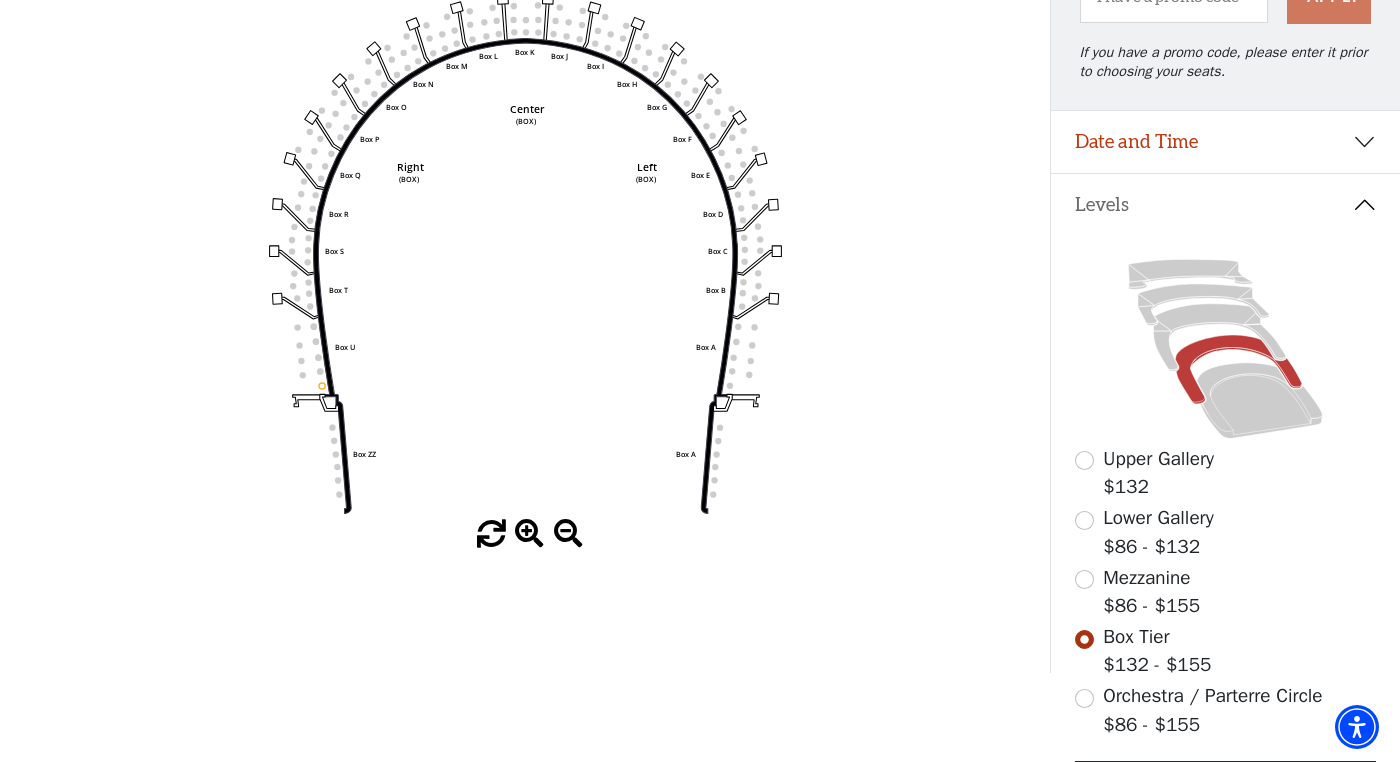 scroll, scrollTop: 268, scrollLeft: 0, axis: vertical 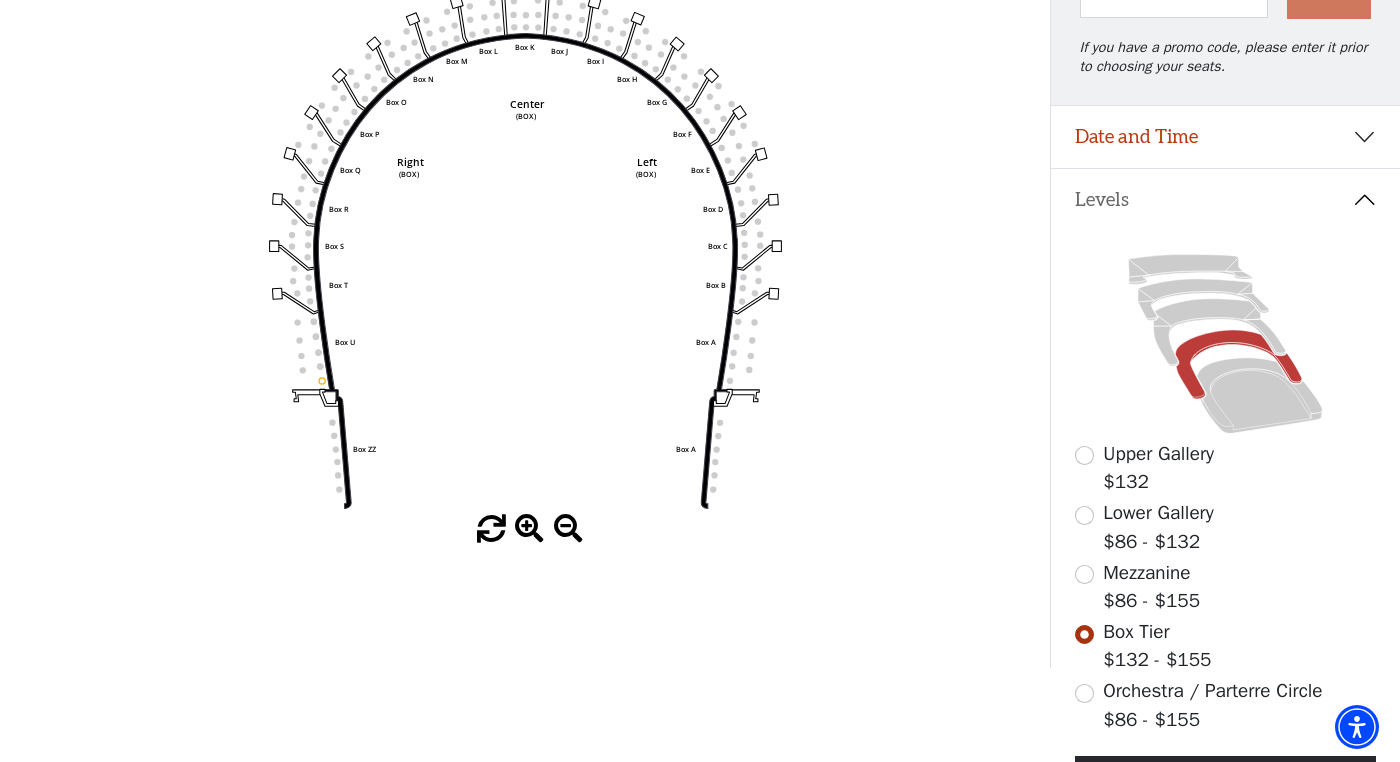 click at bounding box center [1084, 693] 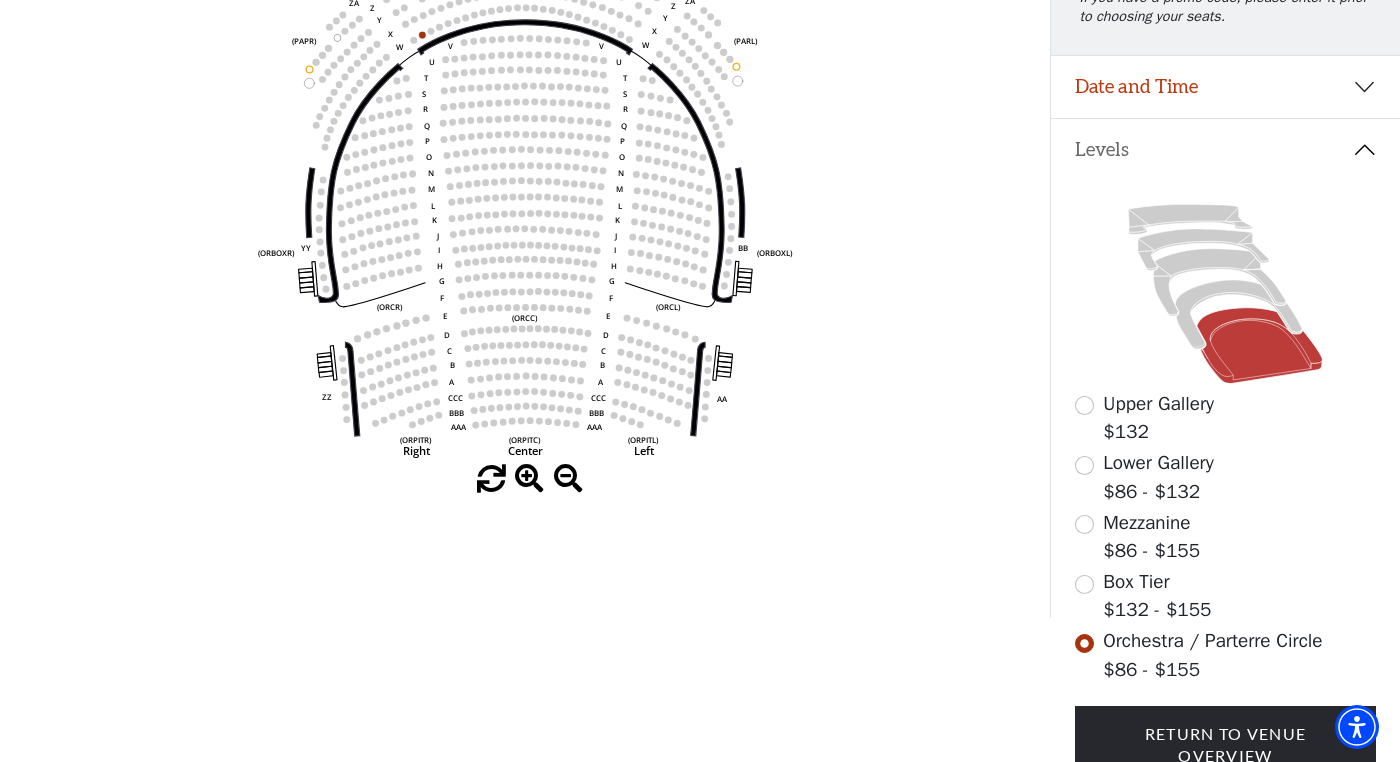 scroll, scrollTop: 328, scrollLeft: 0, axis: vertical 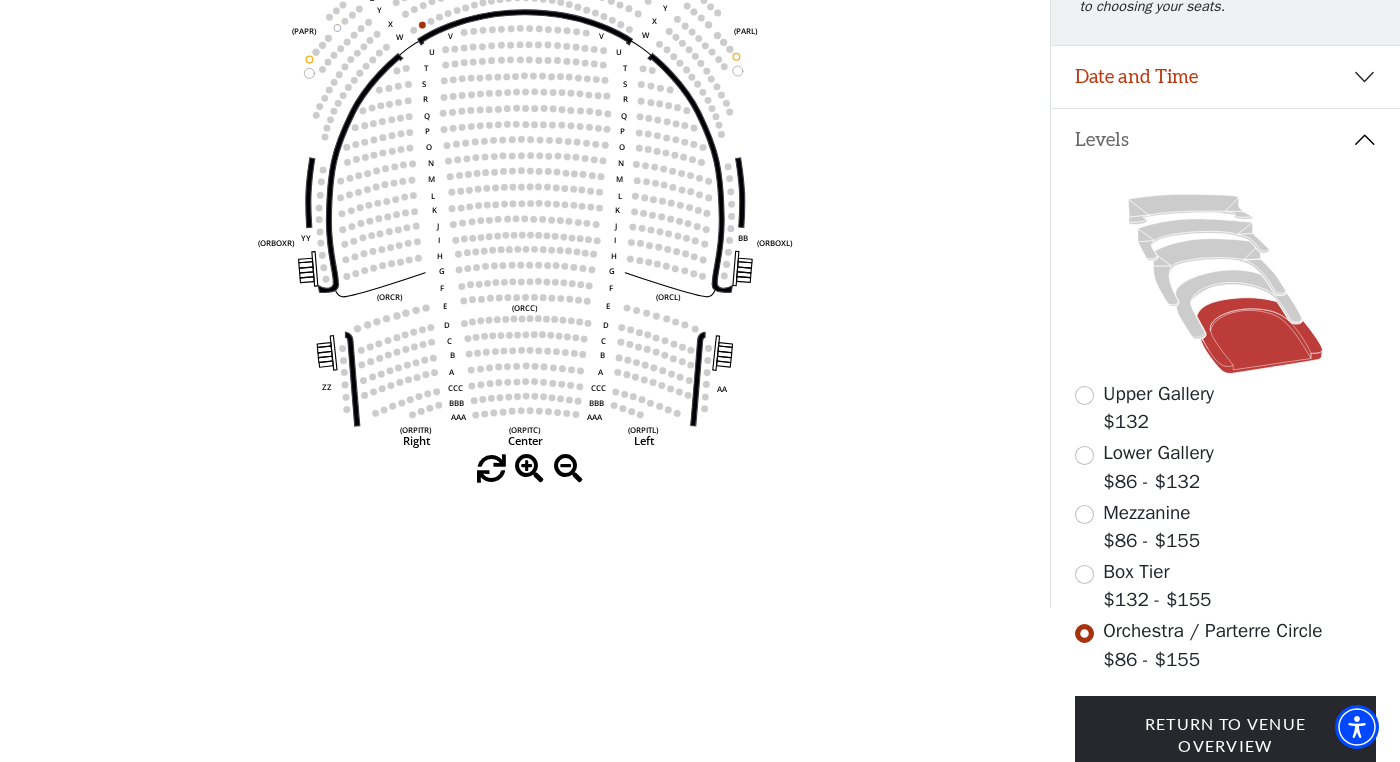 click at bounding box center (1084, 574) 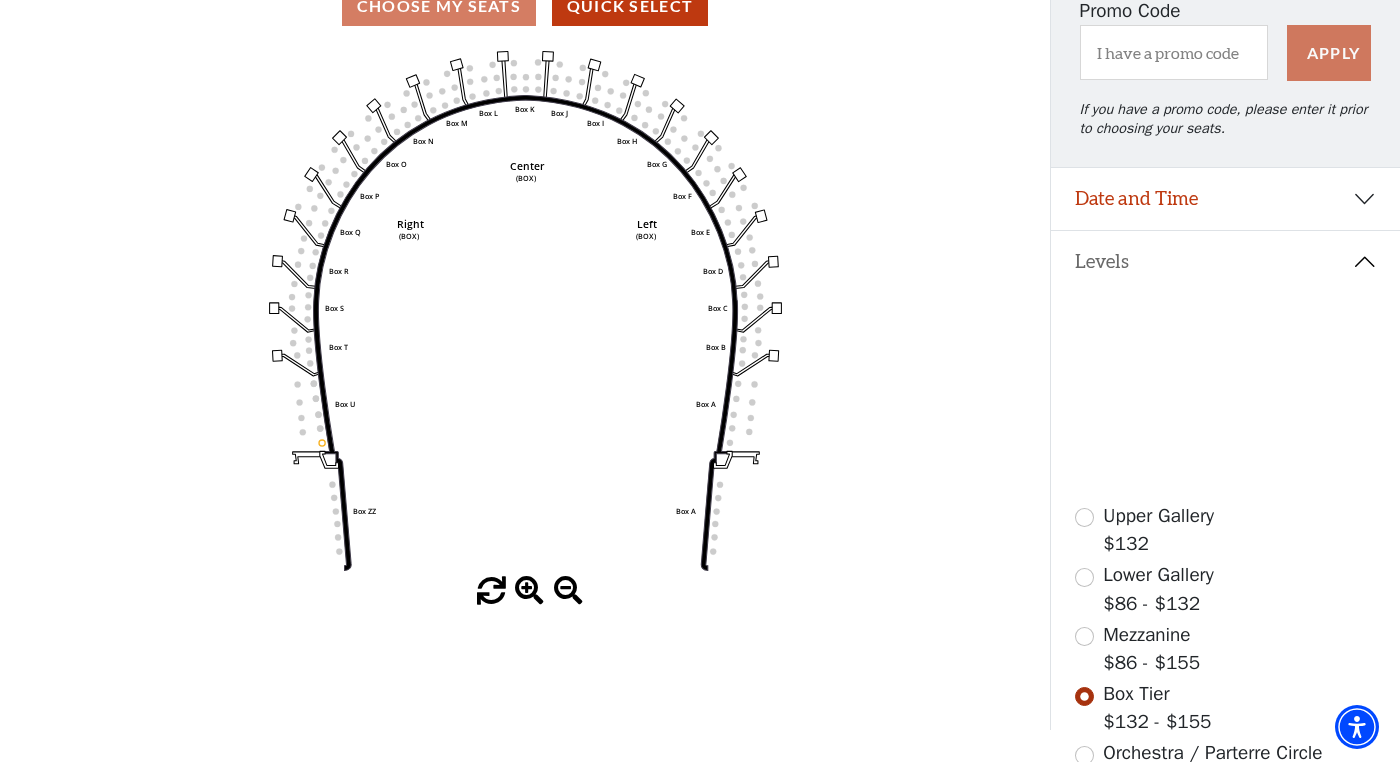 scroll, scrollTop: 209, scrollLeft: 0, axis: vertical 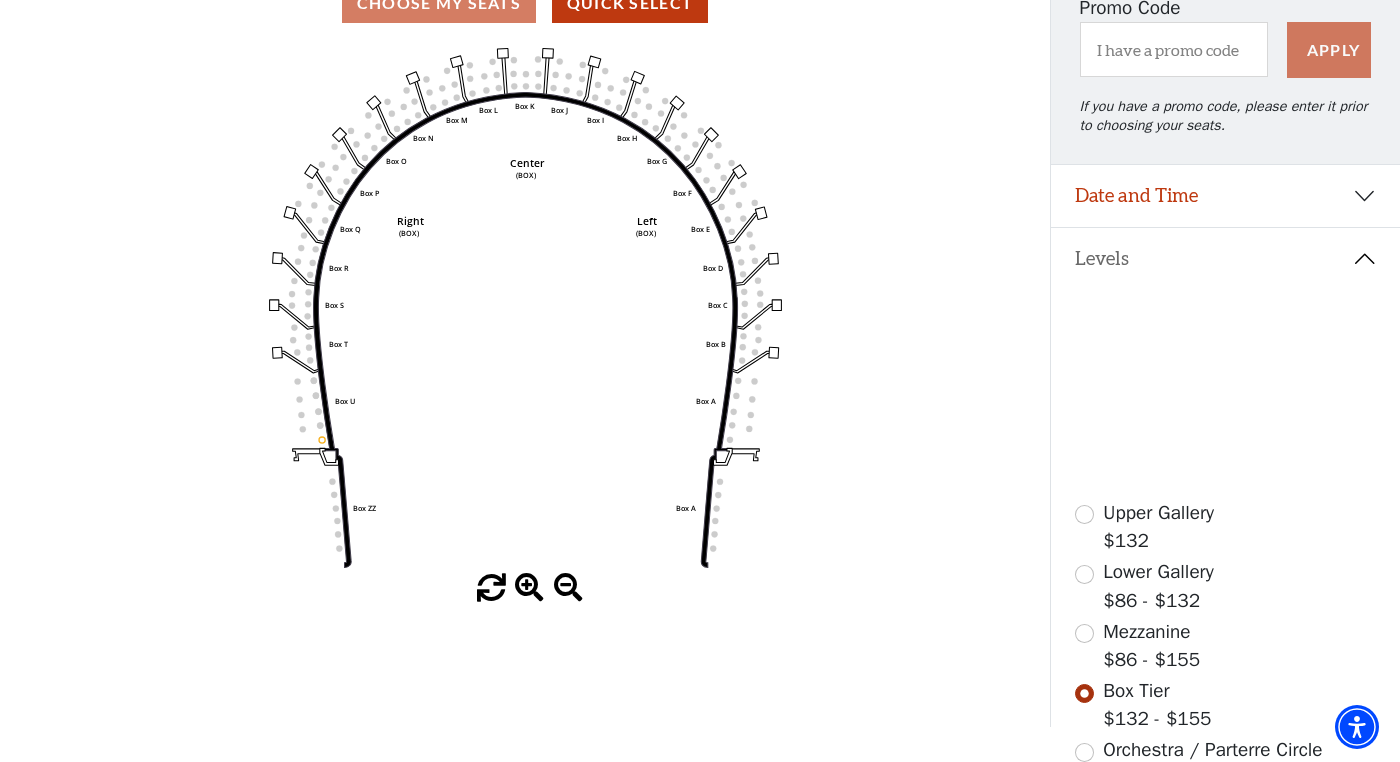 click at bounding box center (1084, 633) 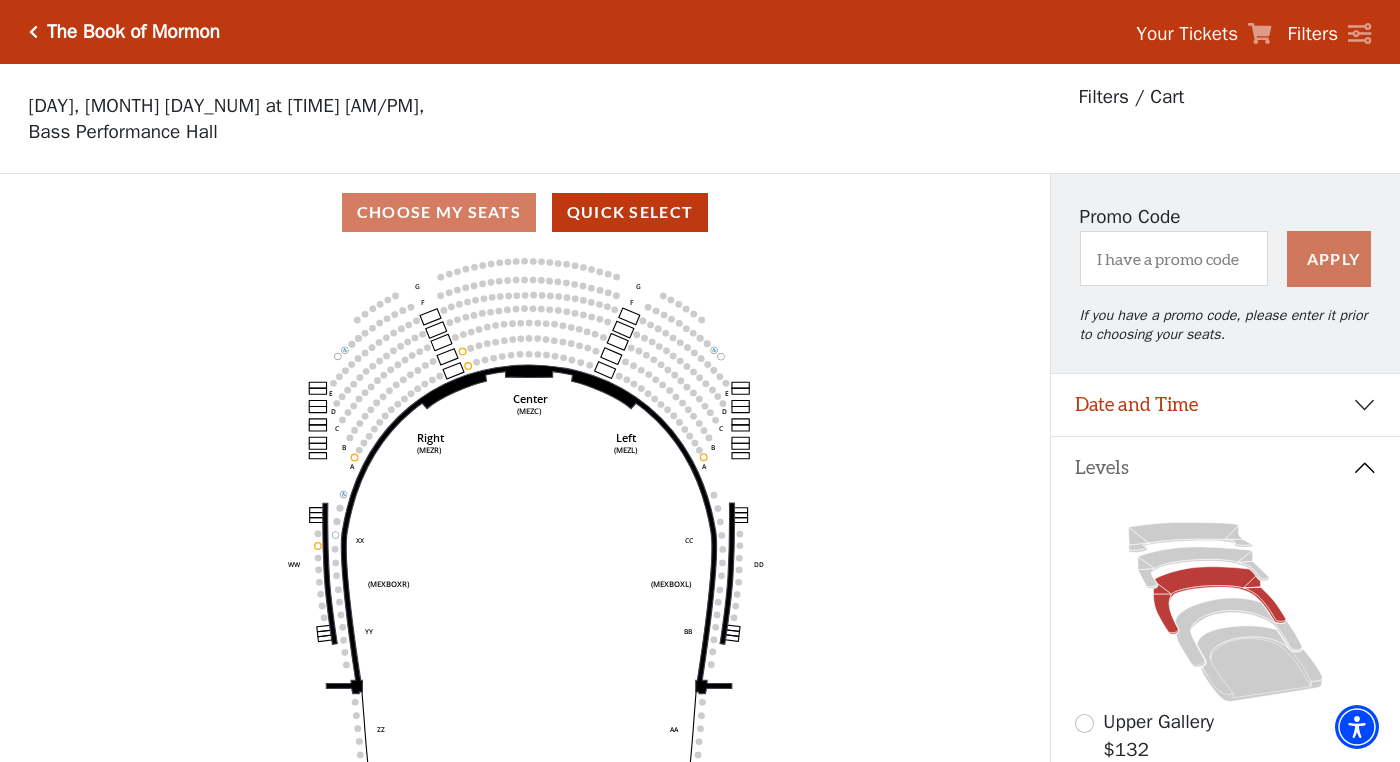 scroll, scrollTop: 93, scrollLeft: 0, axis: vertical 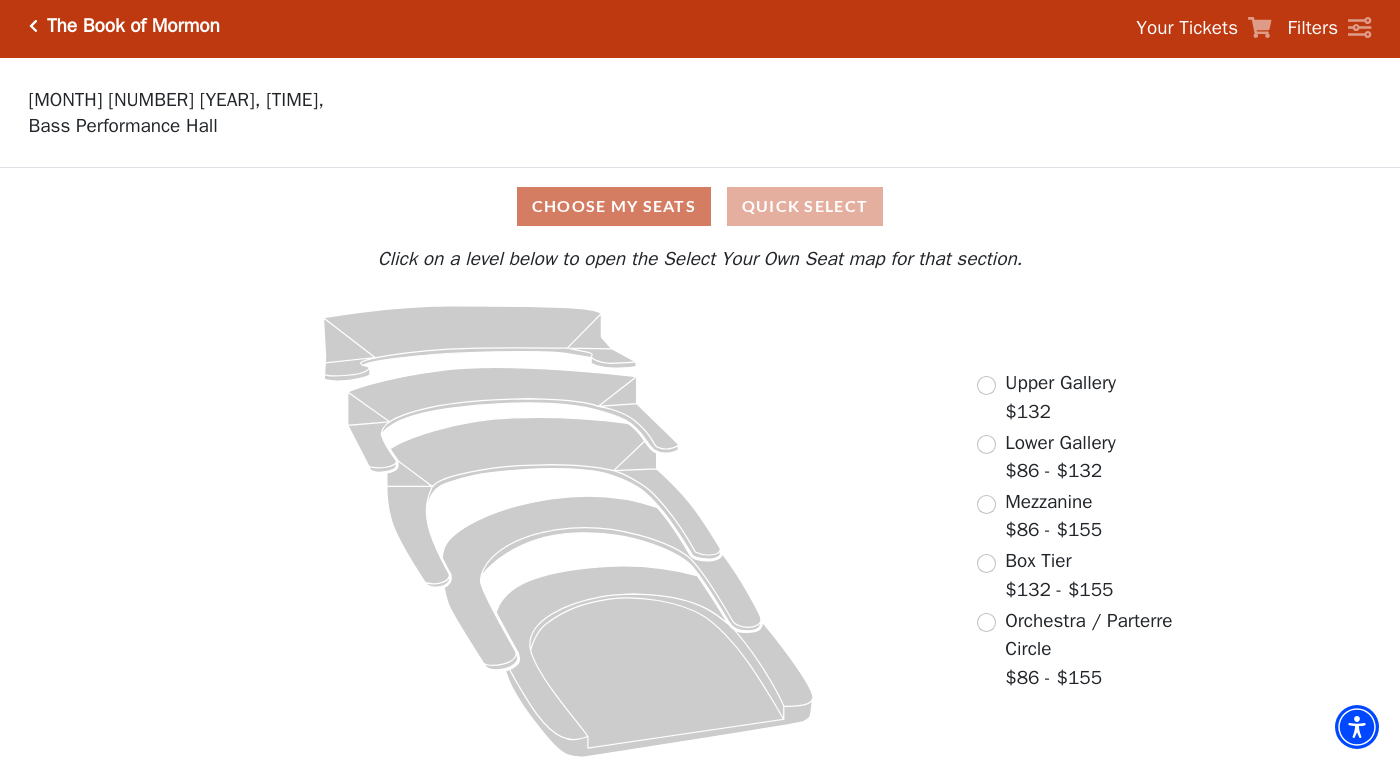 click on "Quick Select" at bounding box center [805, 206] 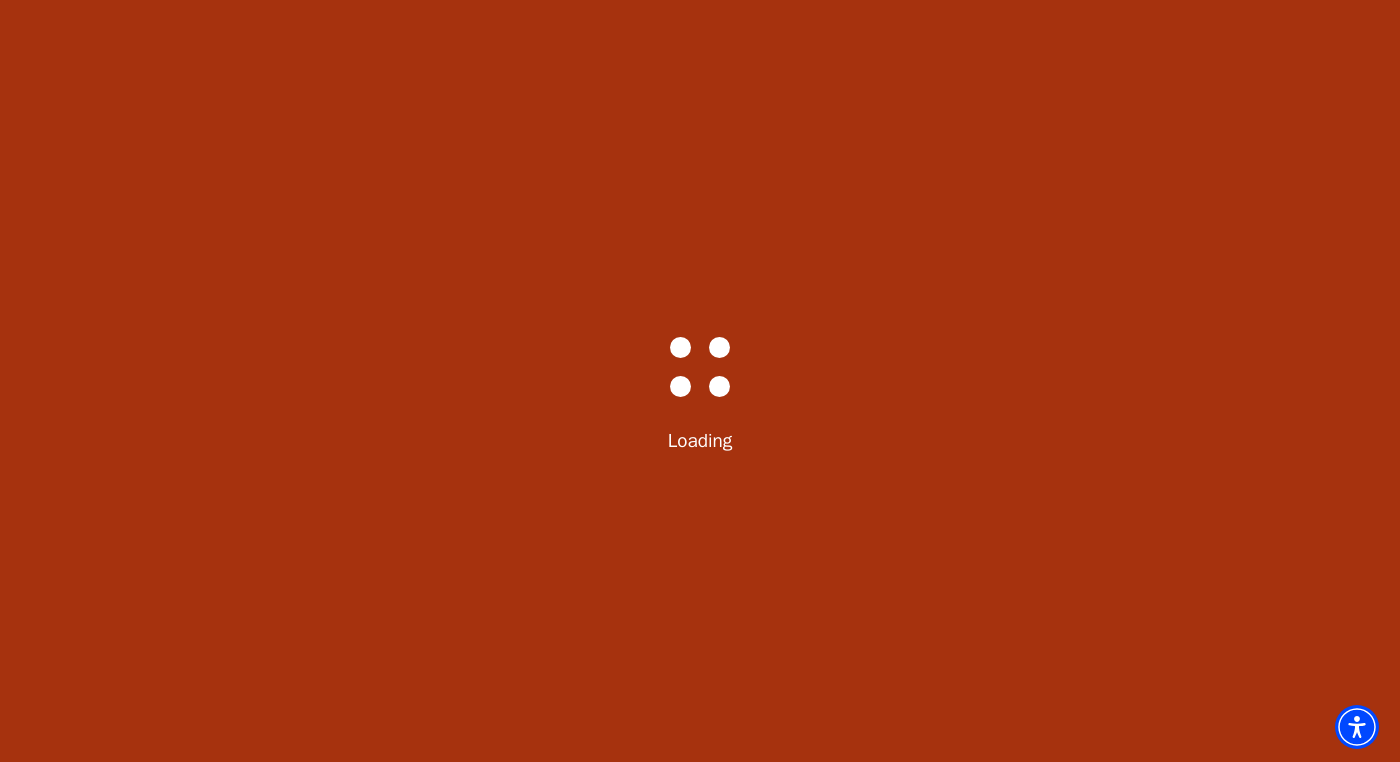 select on "6287" 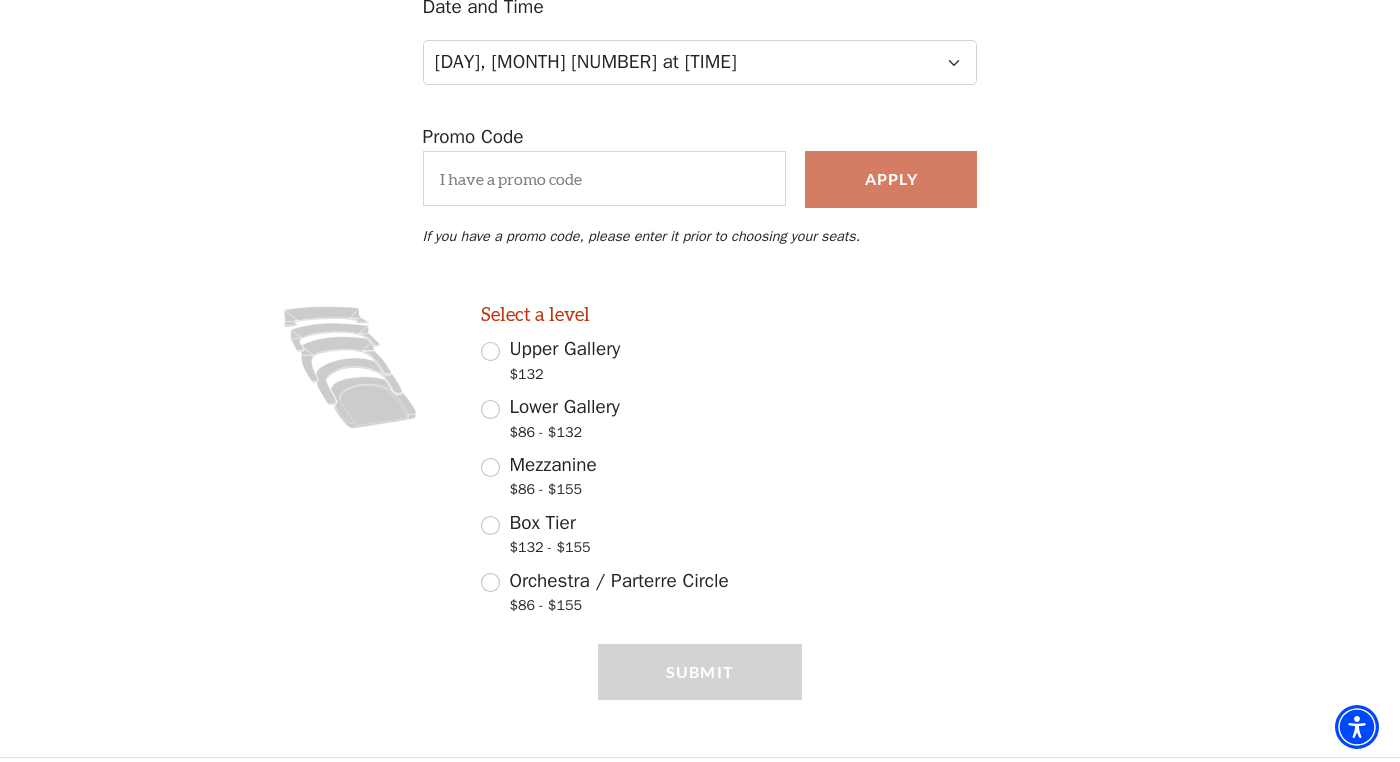 scroll, scrollTop: 276, scrollLeft: 0, axis: vertical 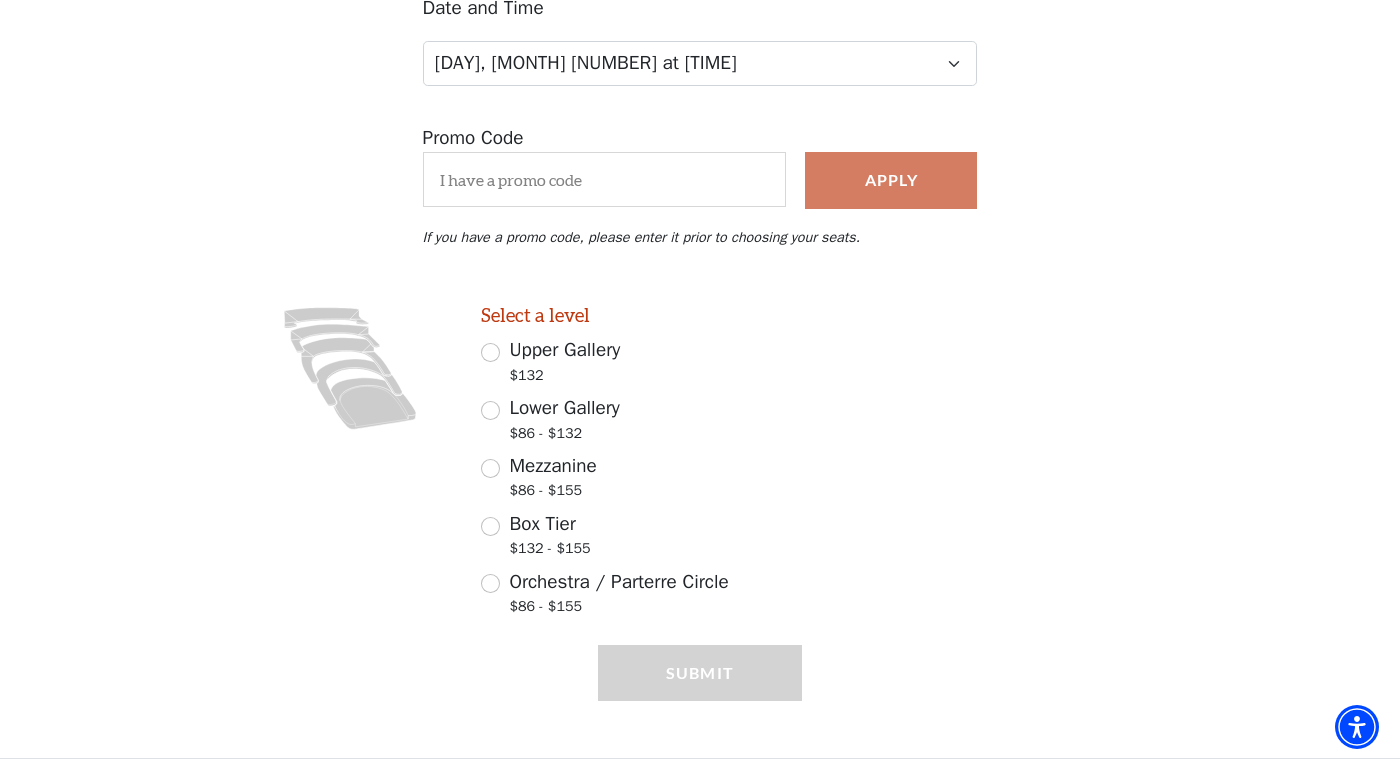 click on "Orchestra / Parterre Circle     $86 - $155" at bounding box center [490, 583] 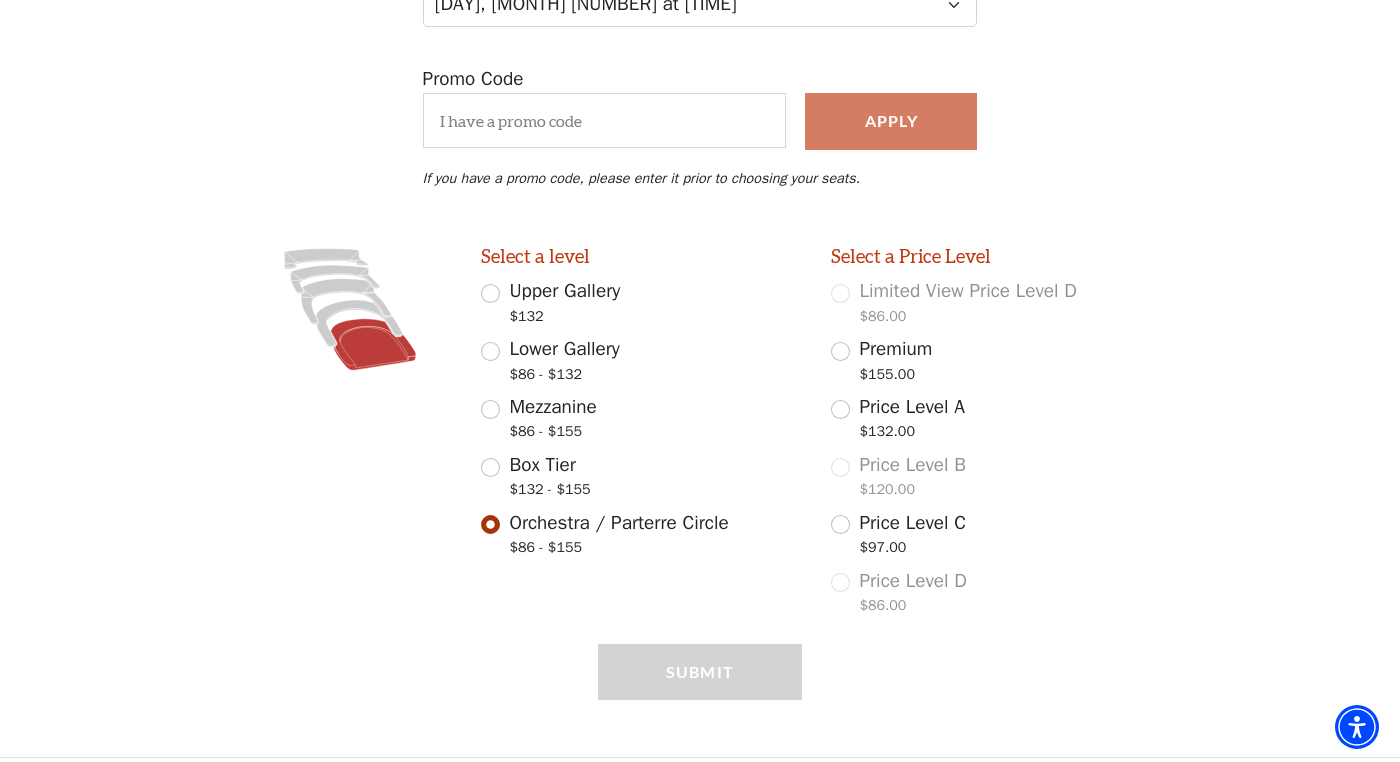 scroll, scrollTop: 333, scrollLeft: 0, axis: vertical 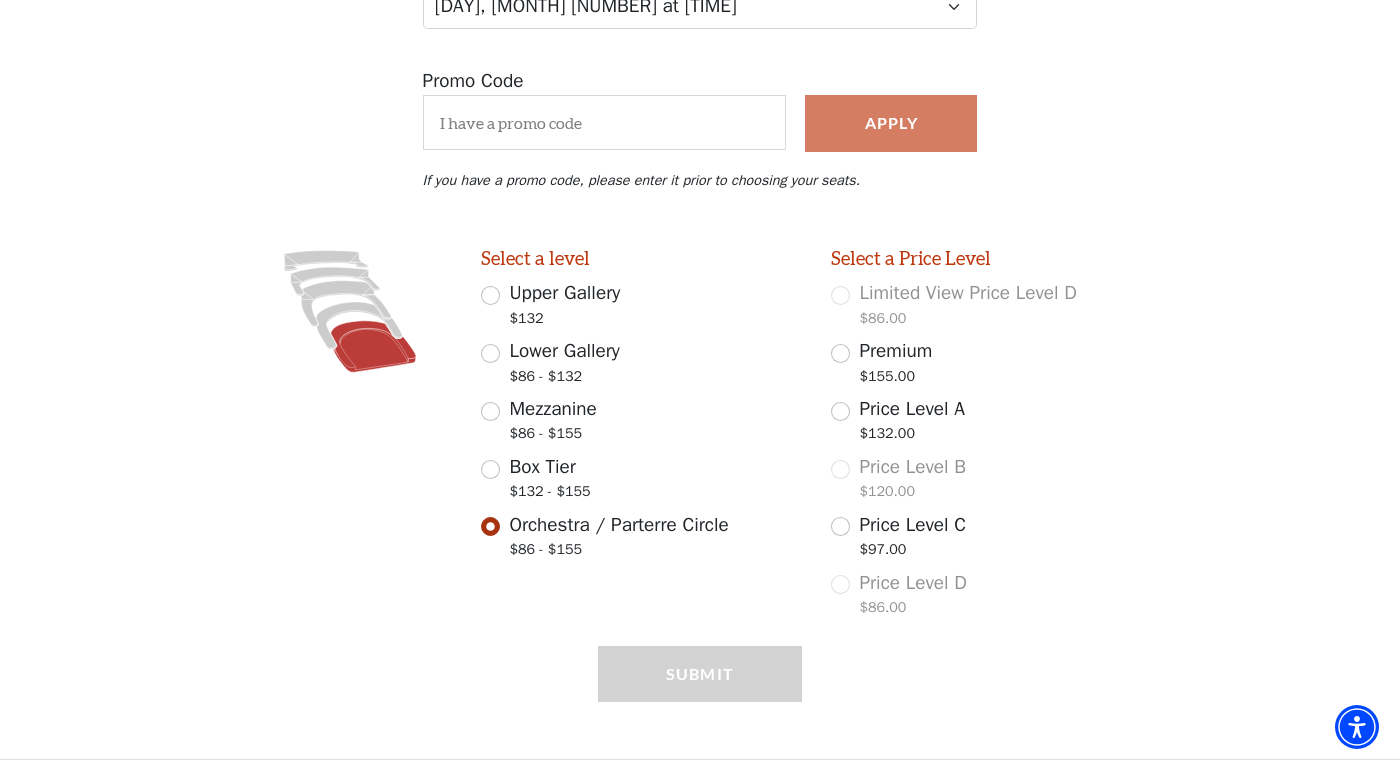 drag, startPoint x: 844, startPoint y: 391, endPoint x: 849, endPoint y: 382, distance: 10.29563 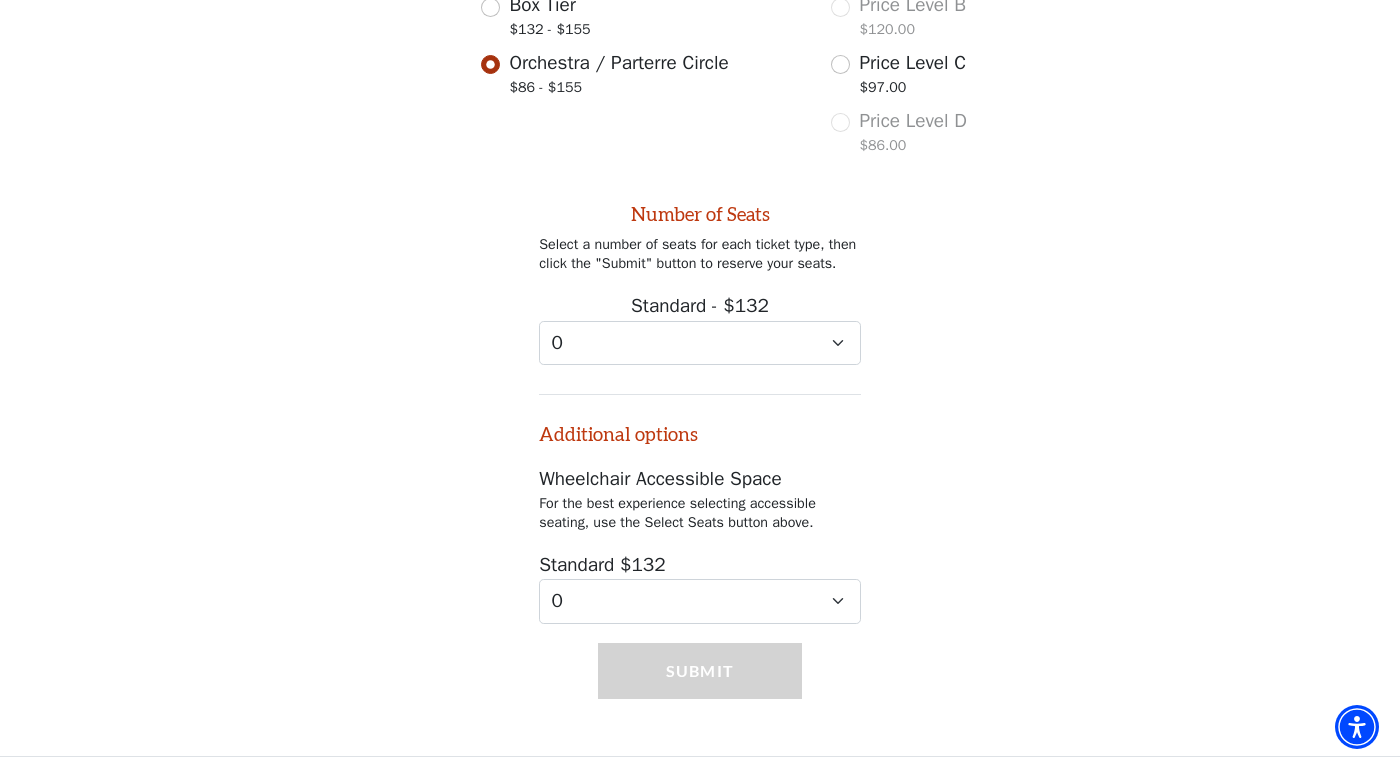 scroll, scrollTop: 797, scrollLeft: 0, axis: vertical 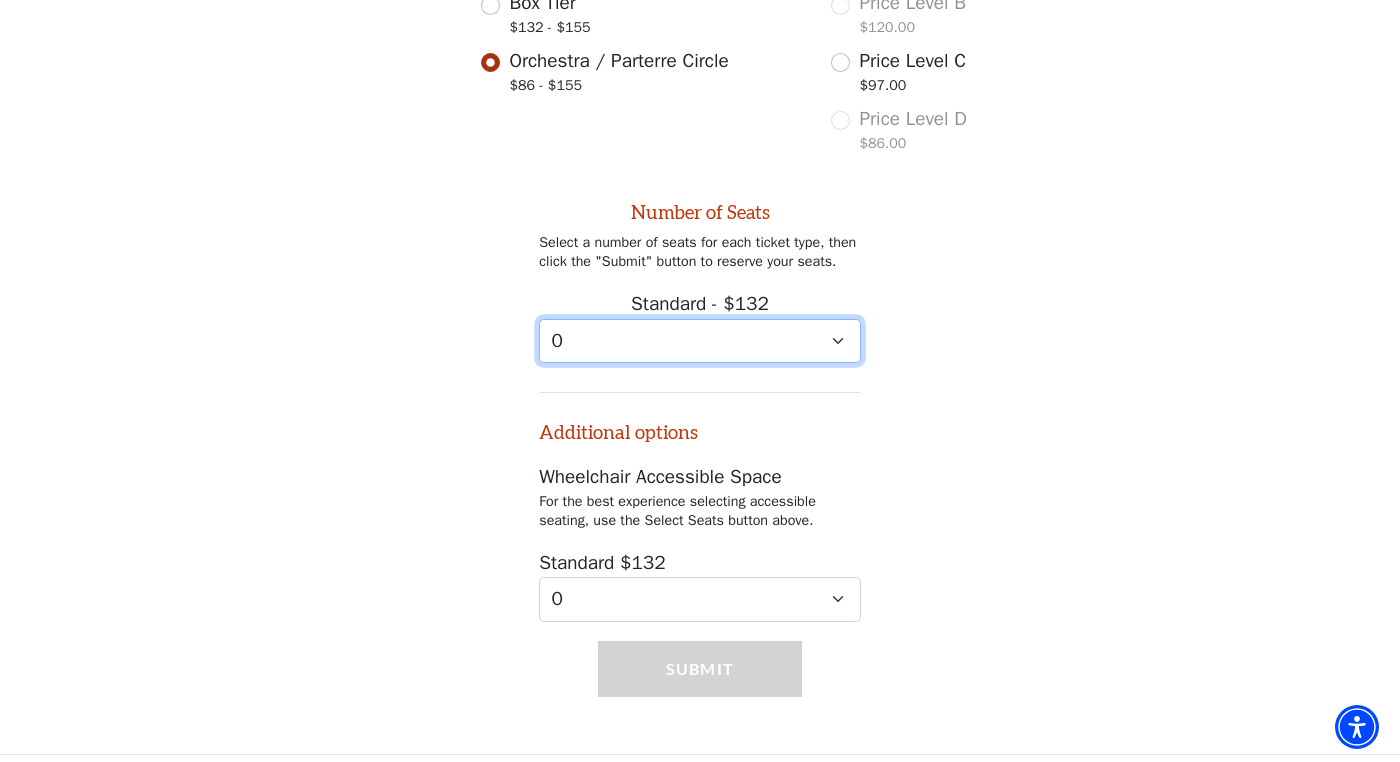 select on "3" 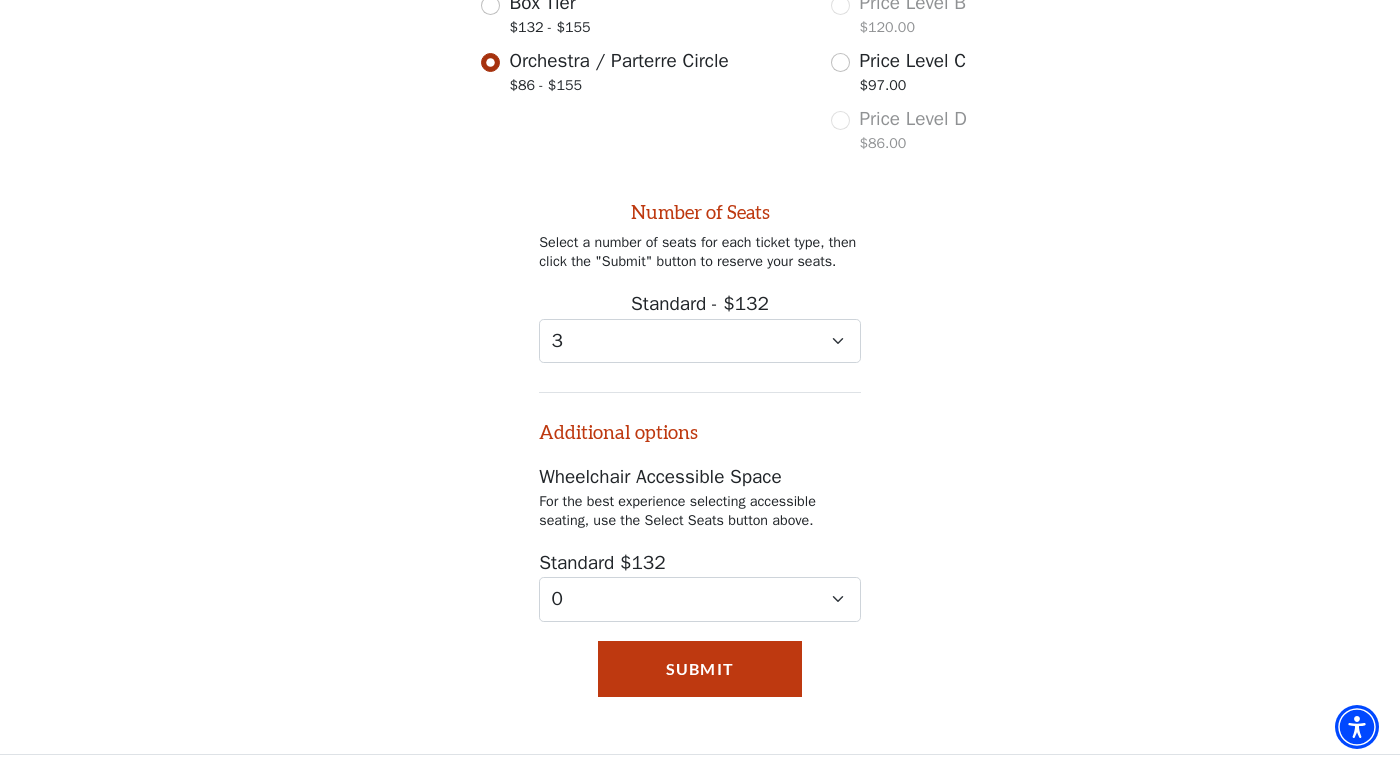 drag, startPoint x: 684, startPoint y: 654, endPoint x: 744, endPoint y: 648, distance: 60.299255 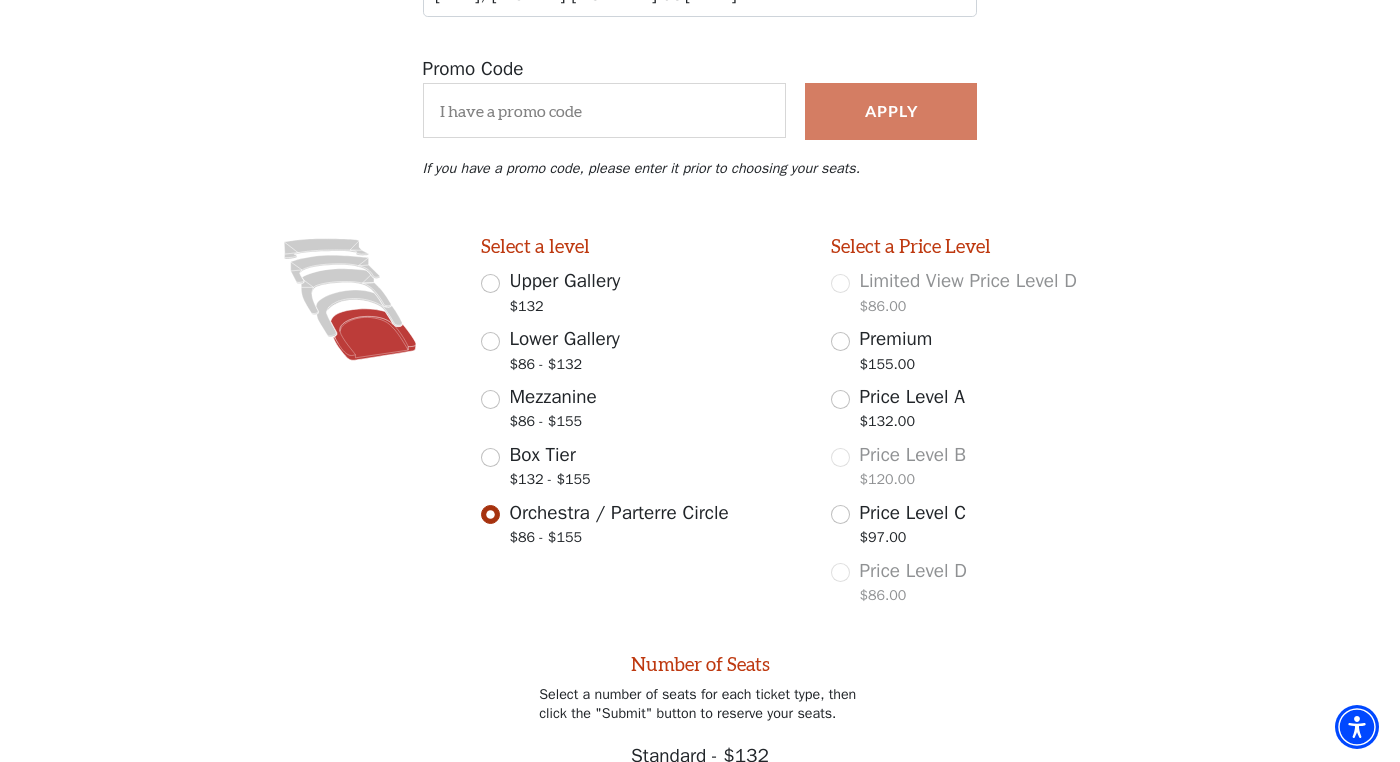 scroll, scrollTop: 360, scrollLeft: 0, axis: vertical 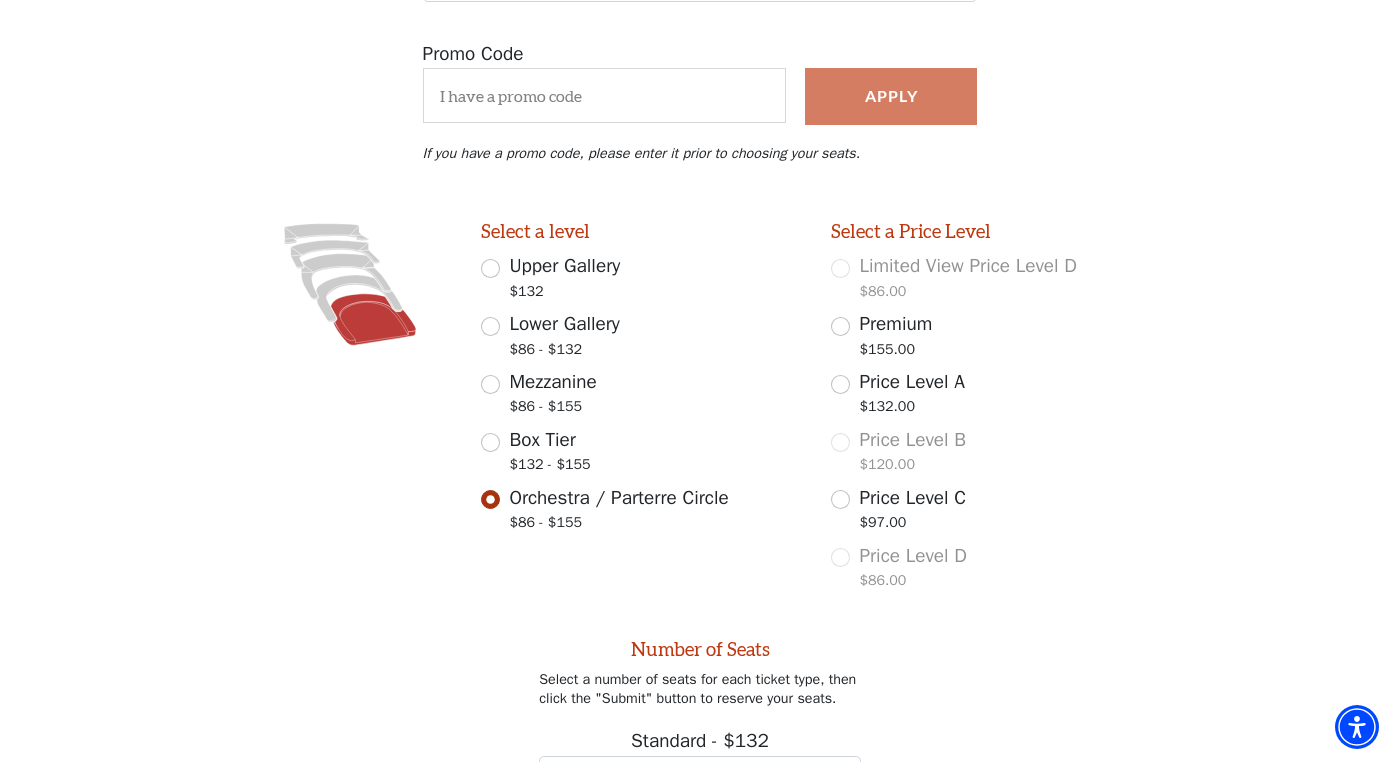 drag, startPoint x: 491, startPoint y: 424, endPoint x: 564, endPoint y: 437, distance: 74.1485 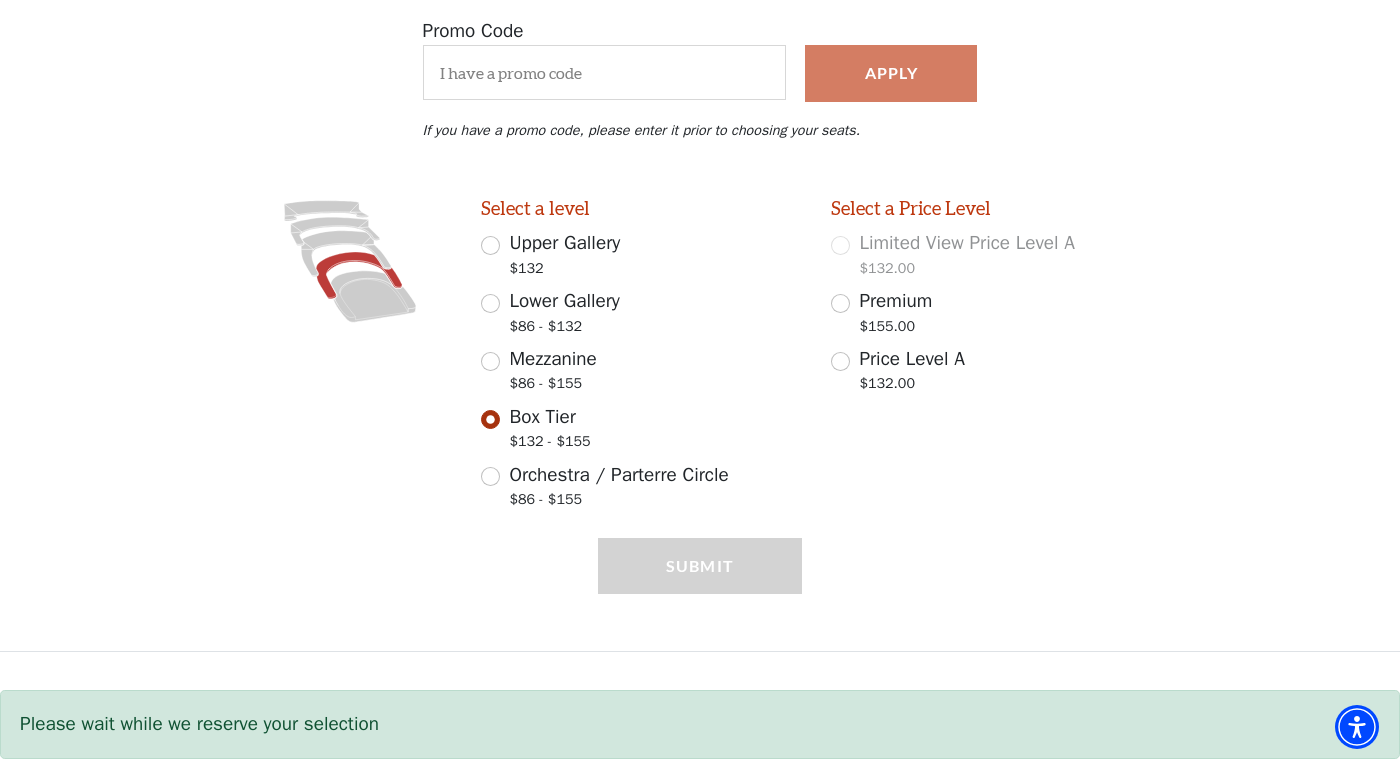 scroll, scrollTop: 382, scrollLeft: 0, axis: vertical 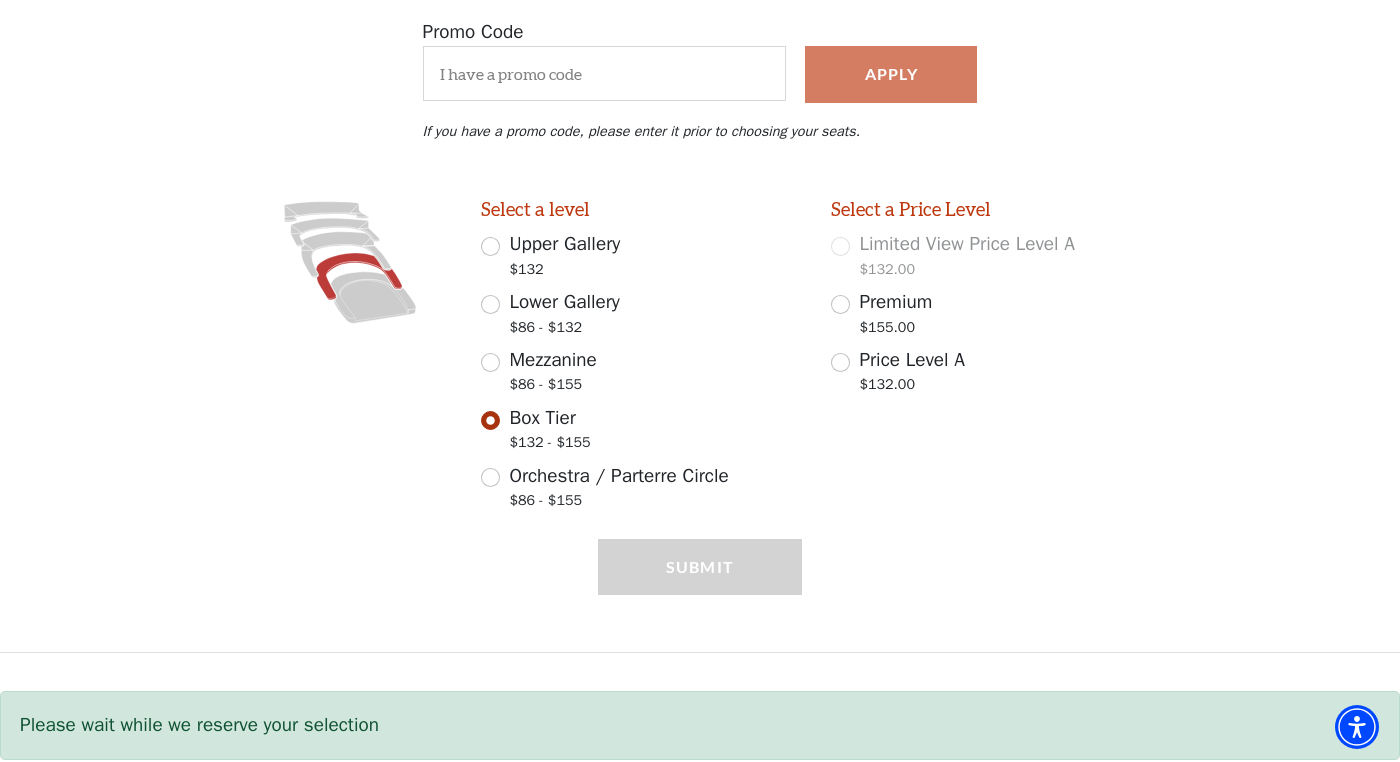 drag, startPoint x: 492, startPoint y: 346, endPoint x: 588, endPoint y: 348, distance: 96.02083 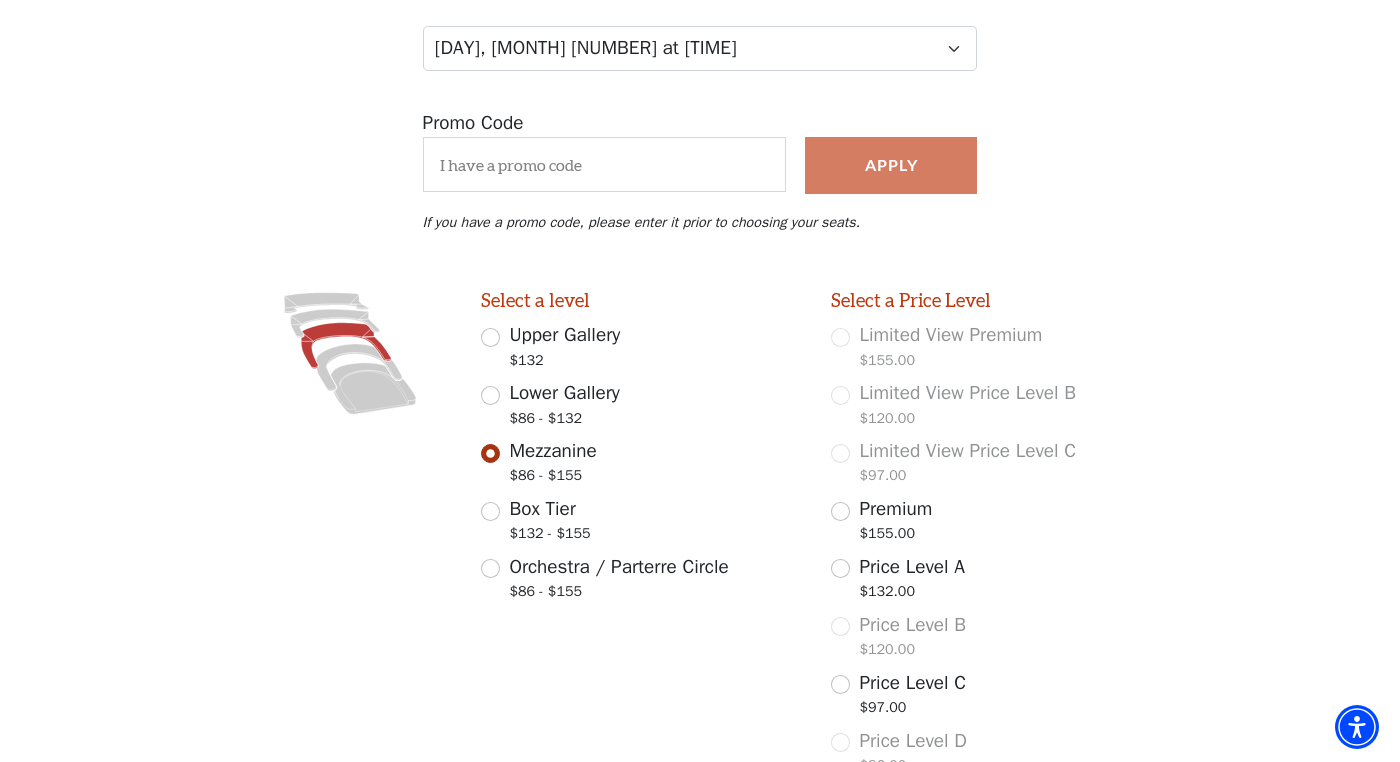 click on "Box Tier     $132 - $155" at bounding box center (490, 511) 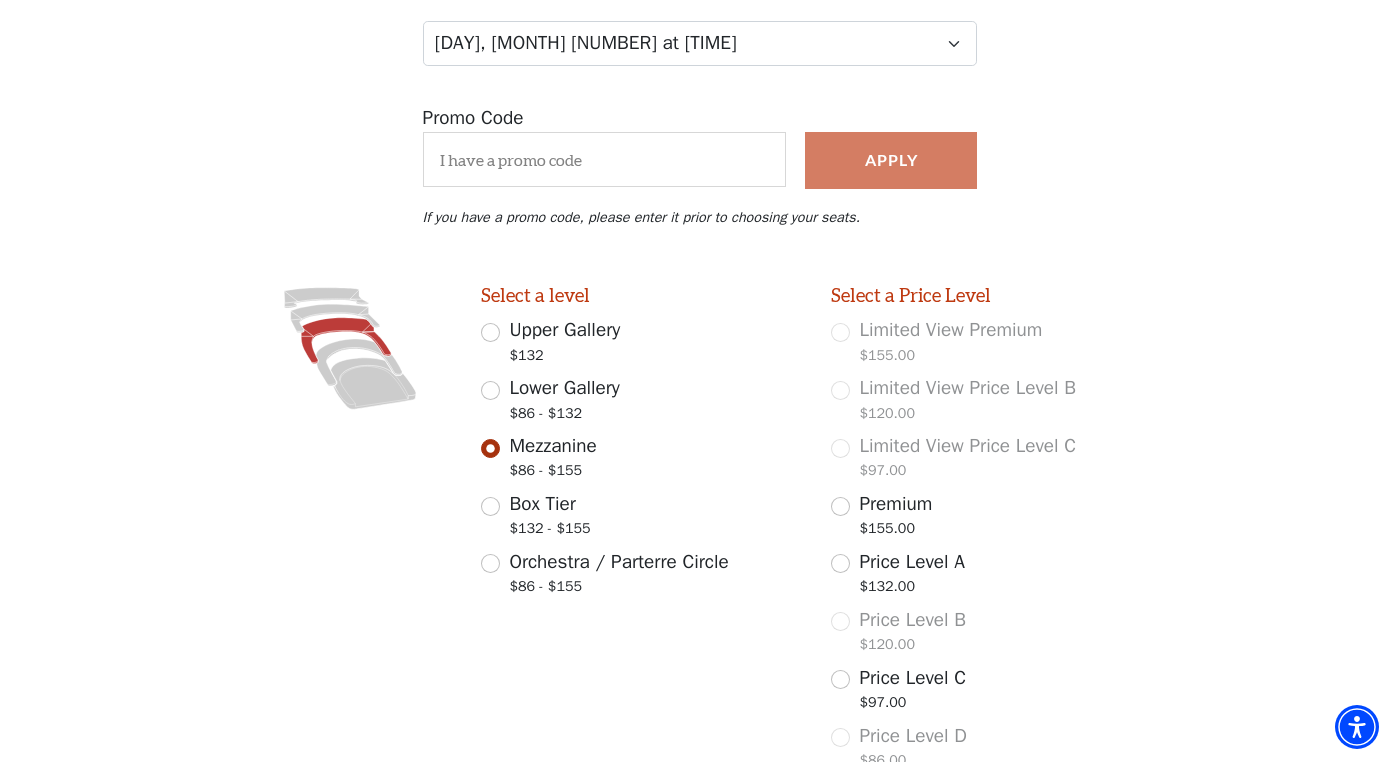 radio on "true" 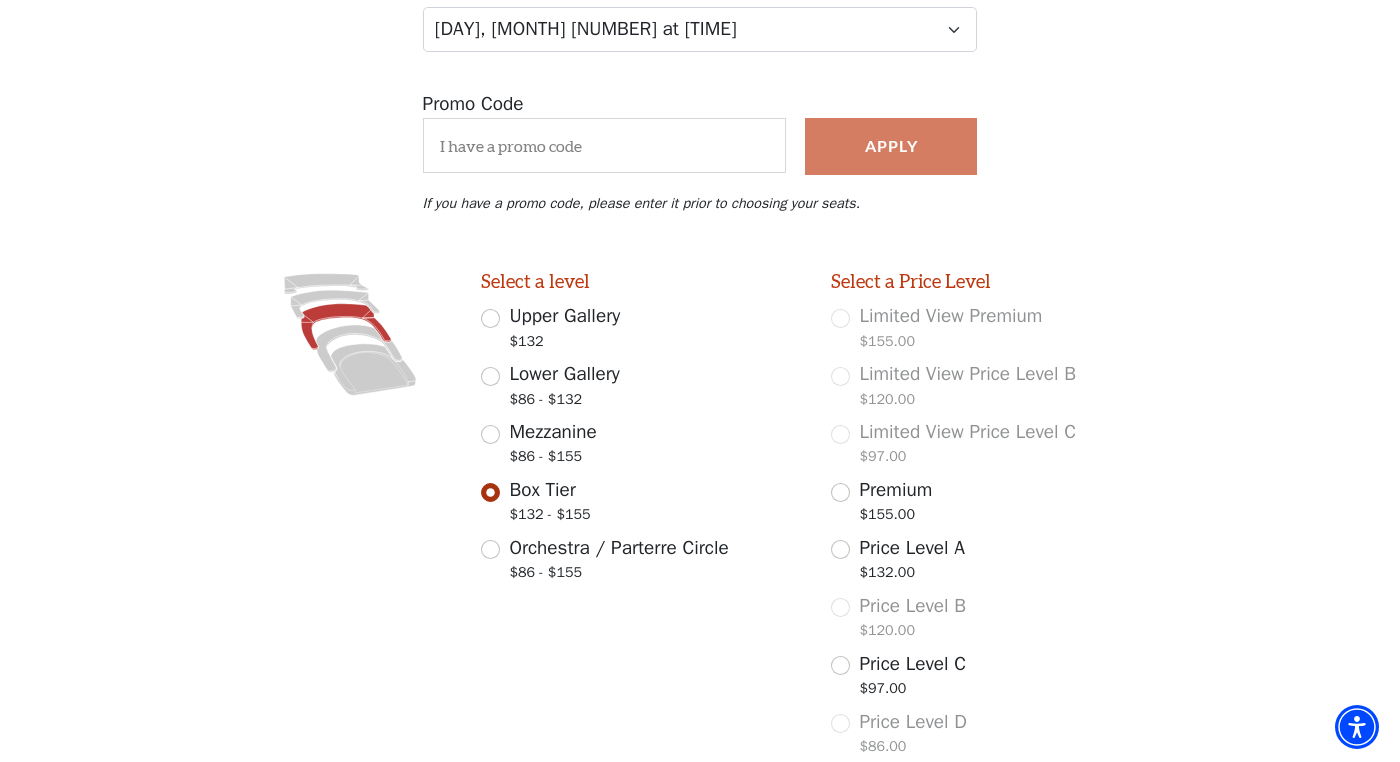 scroll, scrollTop: 382, scrollLeft: 0, axis: vertical 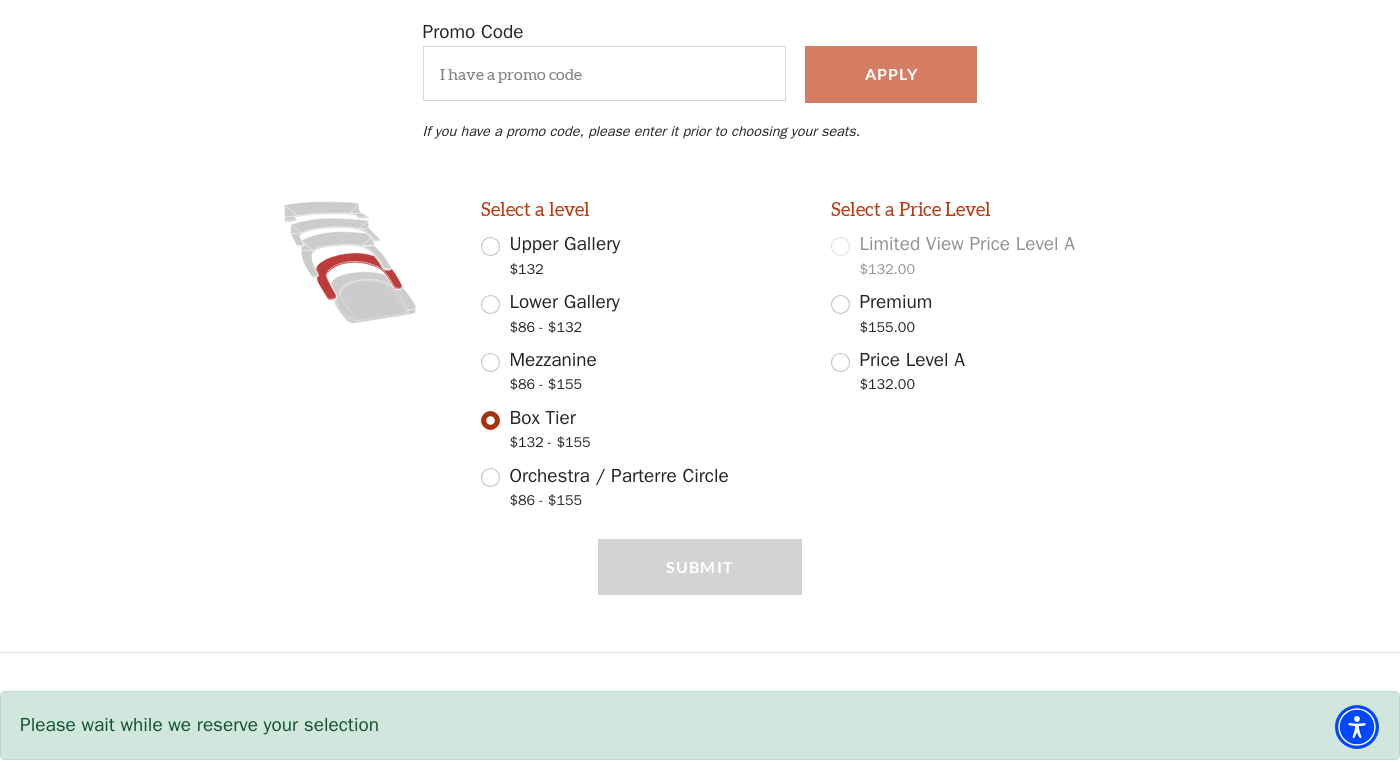 click on "Price Level A $132.00" at bounding box center [840, 362] 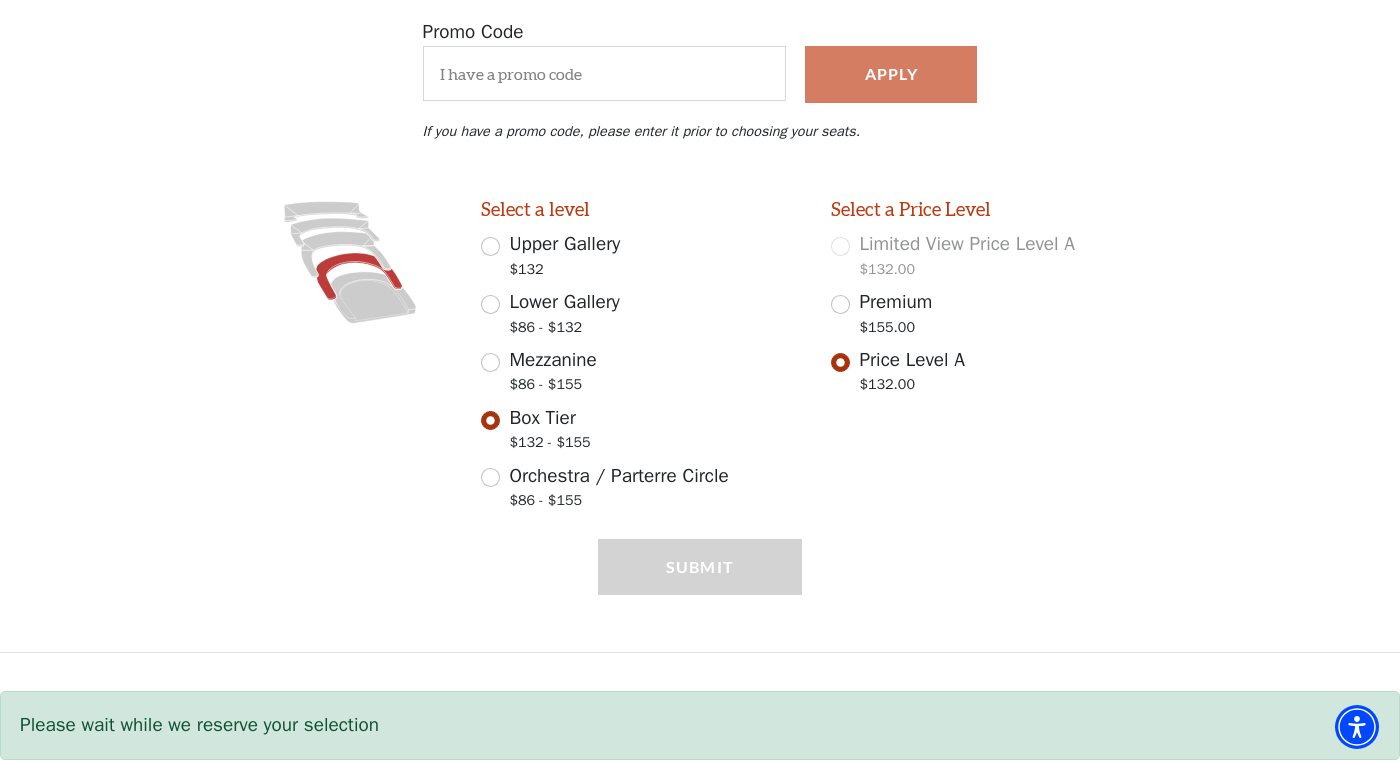 select on "3" 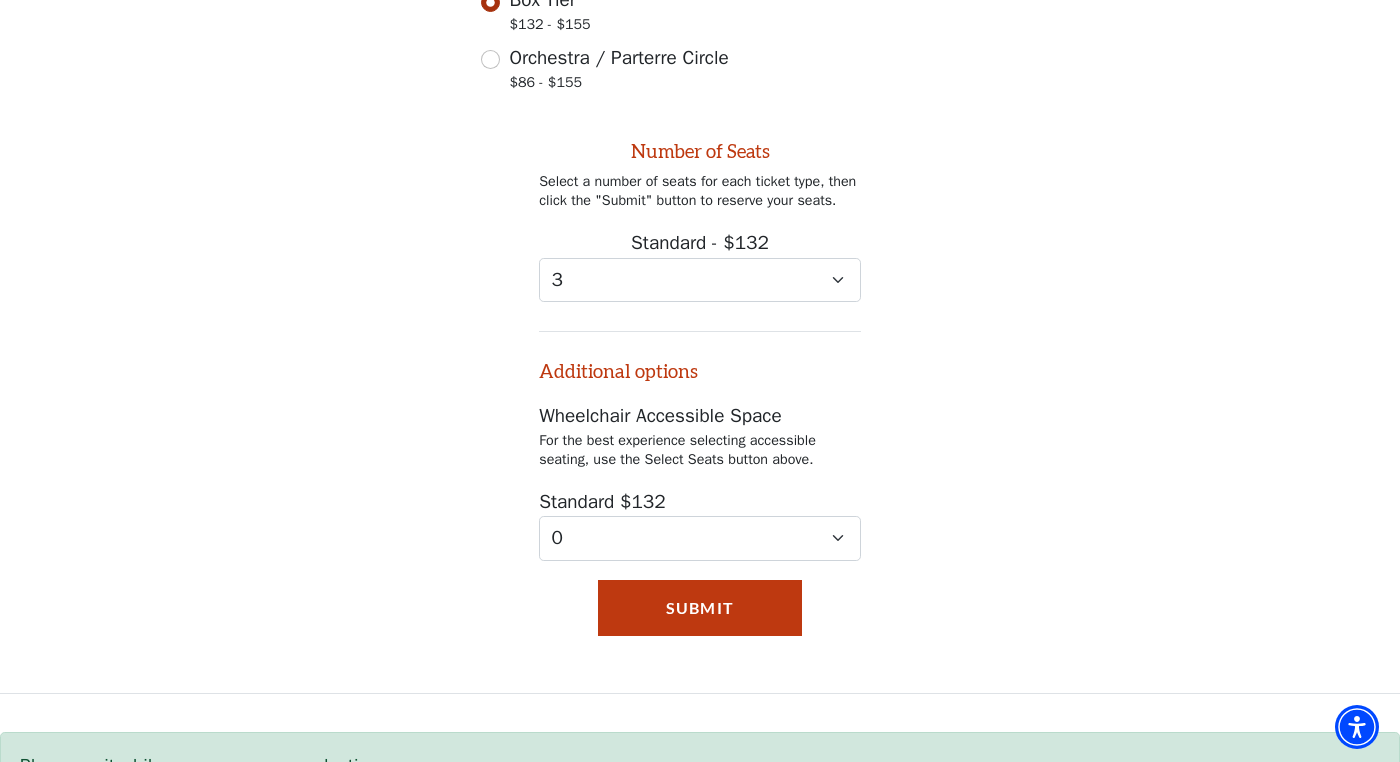 scroll, scrollTop: 846, scrollLeft: 0, axis: vertical 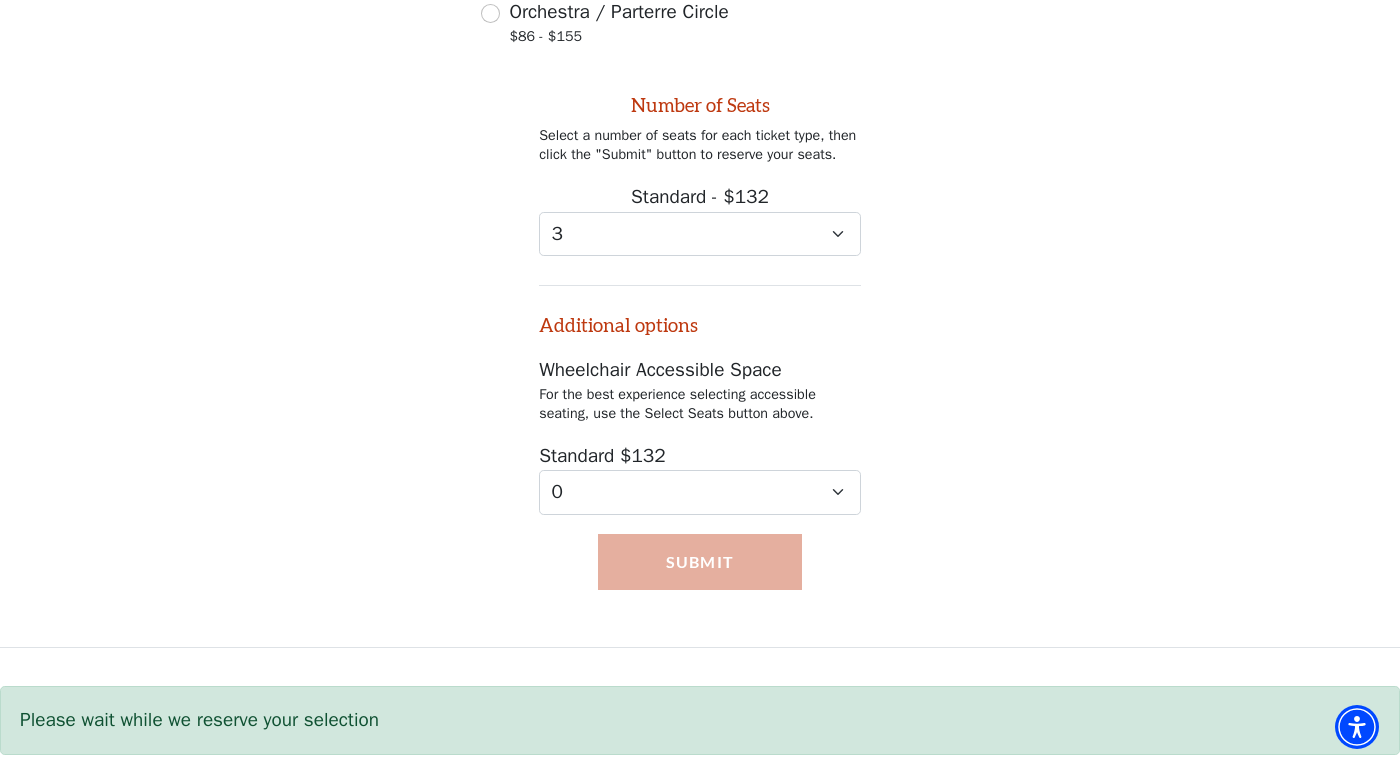 click on "Submit" at bounding box center [700, 562] 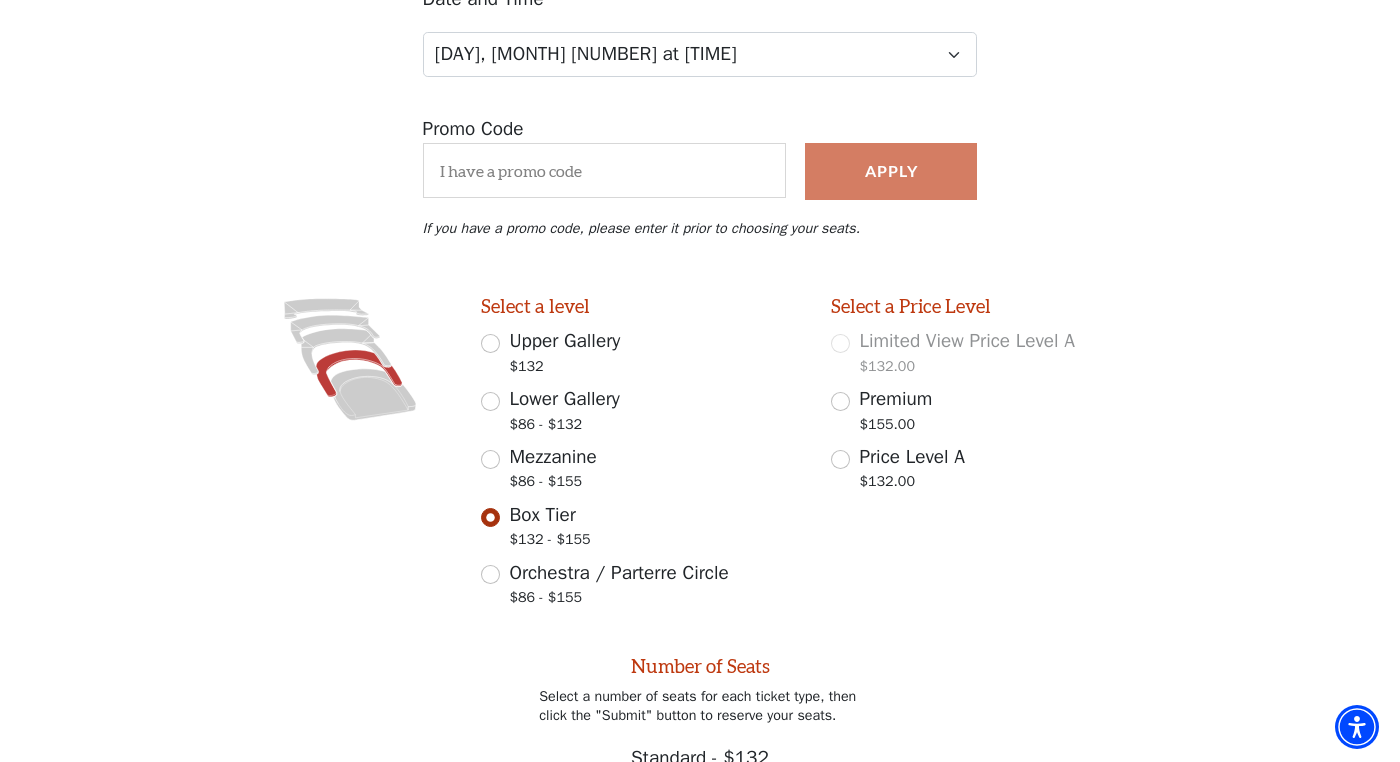 scroll, scrollTop: 290, scrollLeft: 0, axis: vertical 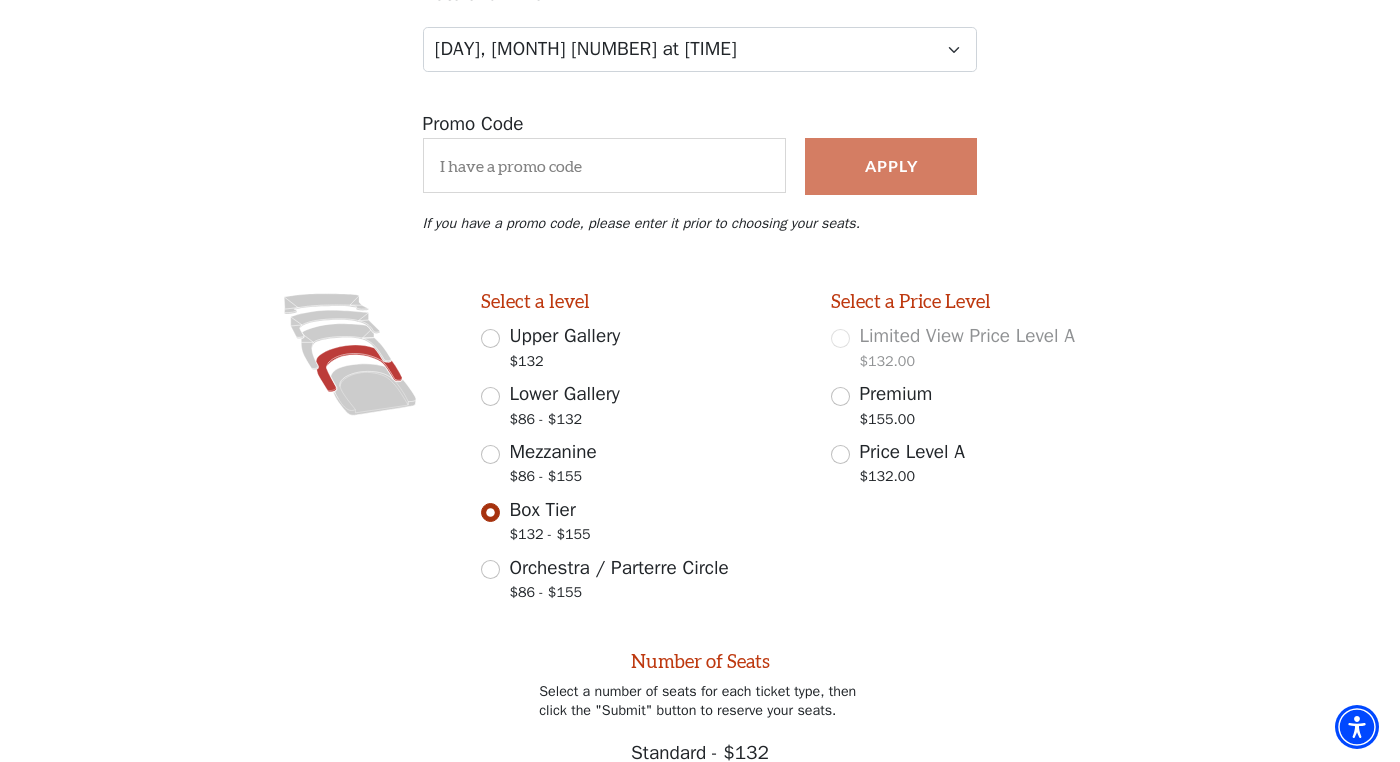 click on "Upper Gallery     $132" at bounding box center [490, 338] 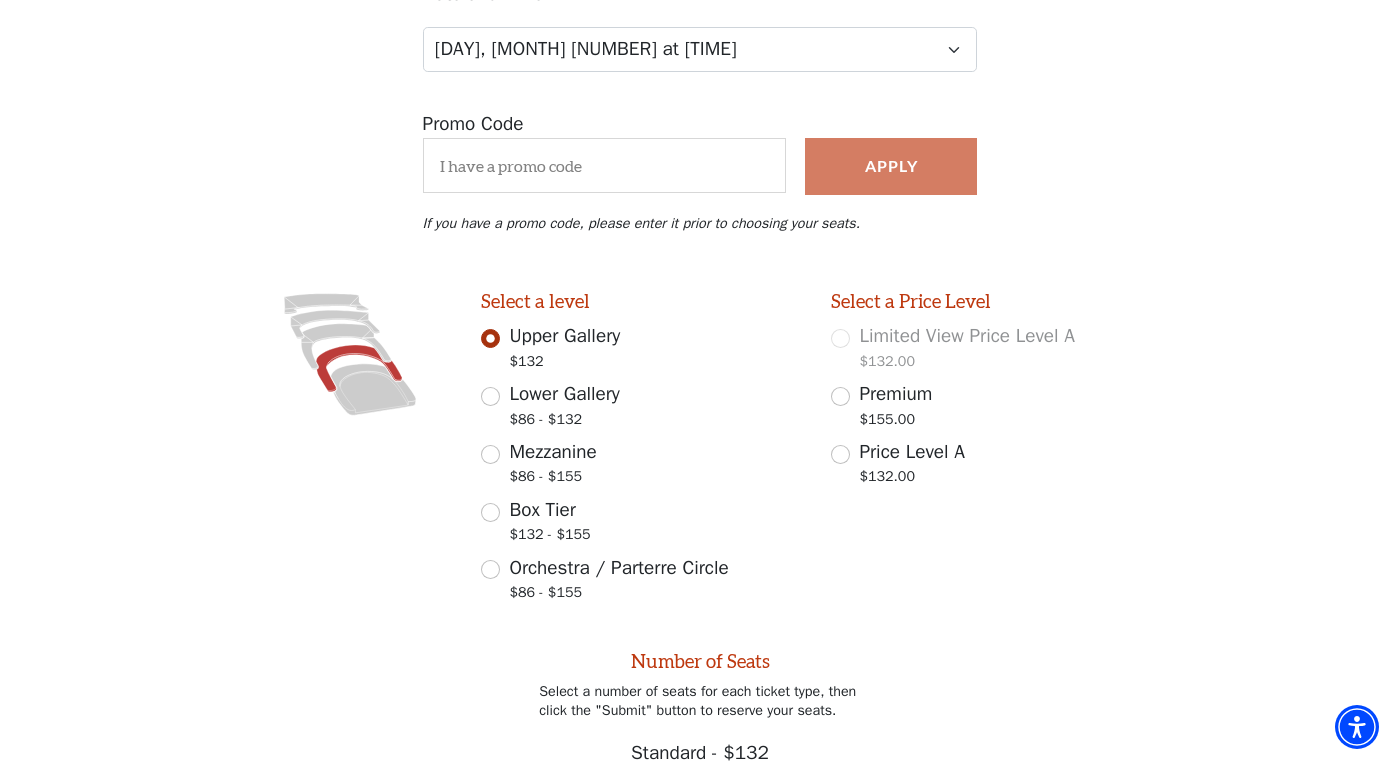scroll, scrollTop: 382, scrollLeft: 0, axis: vertical 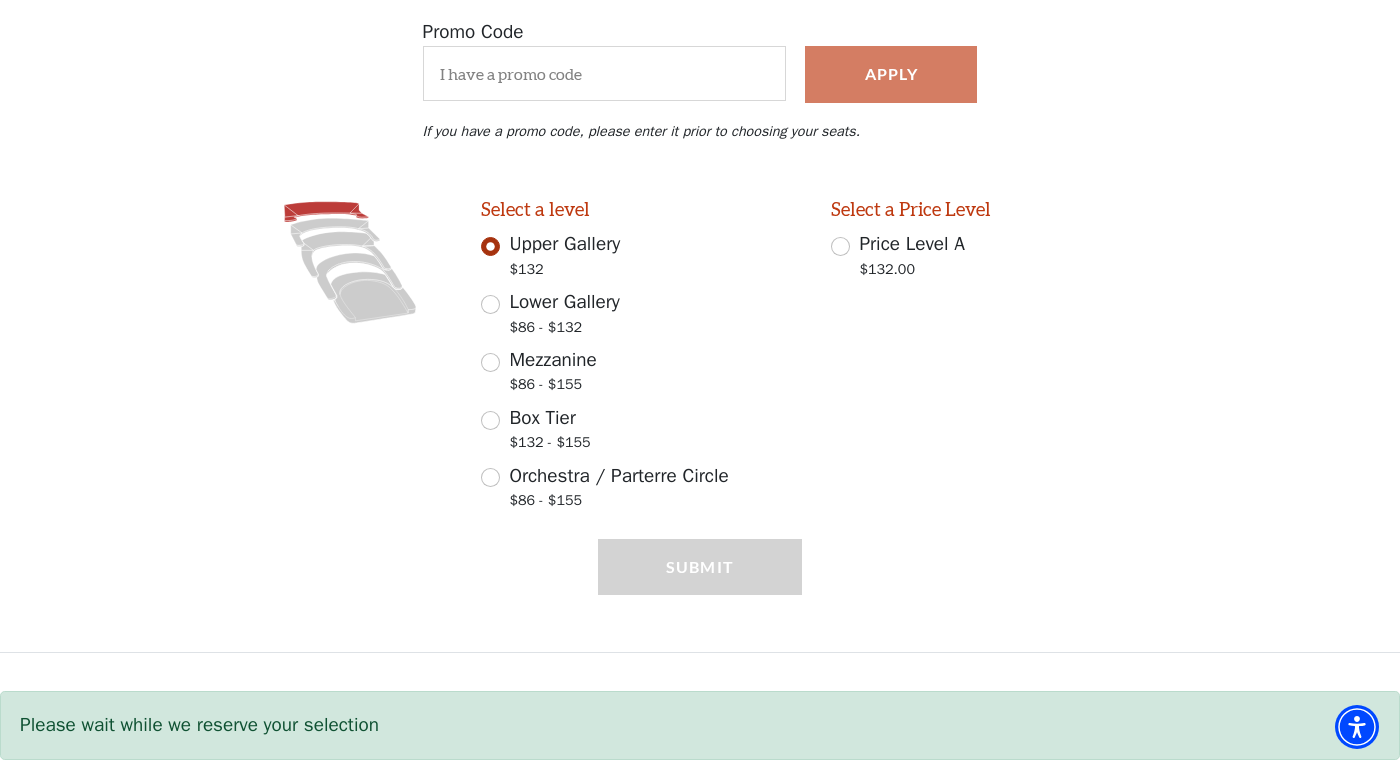 click on "Lower Gallery     $86 - $132" at bounding box center (642, 316) 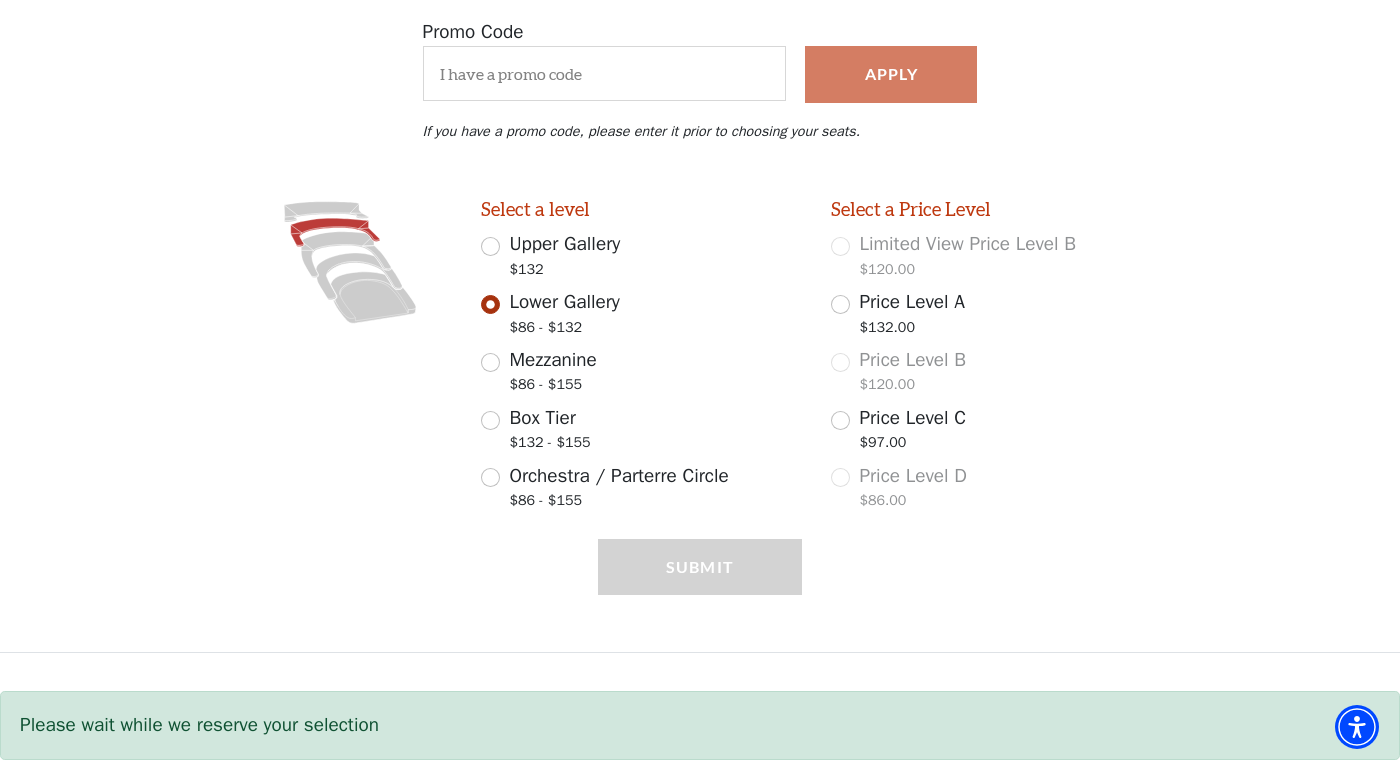 click on "Mezzanine     $86 - $155" at bounding box center [490, 362] 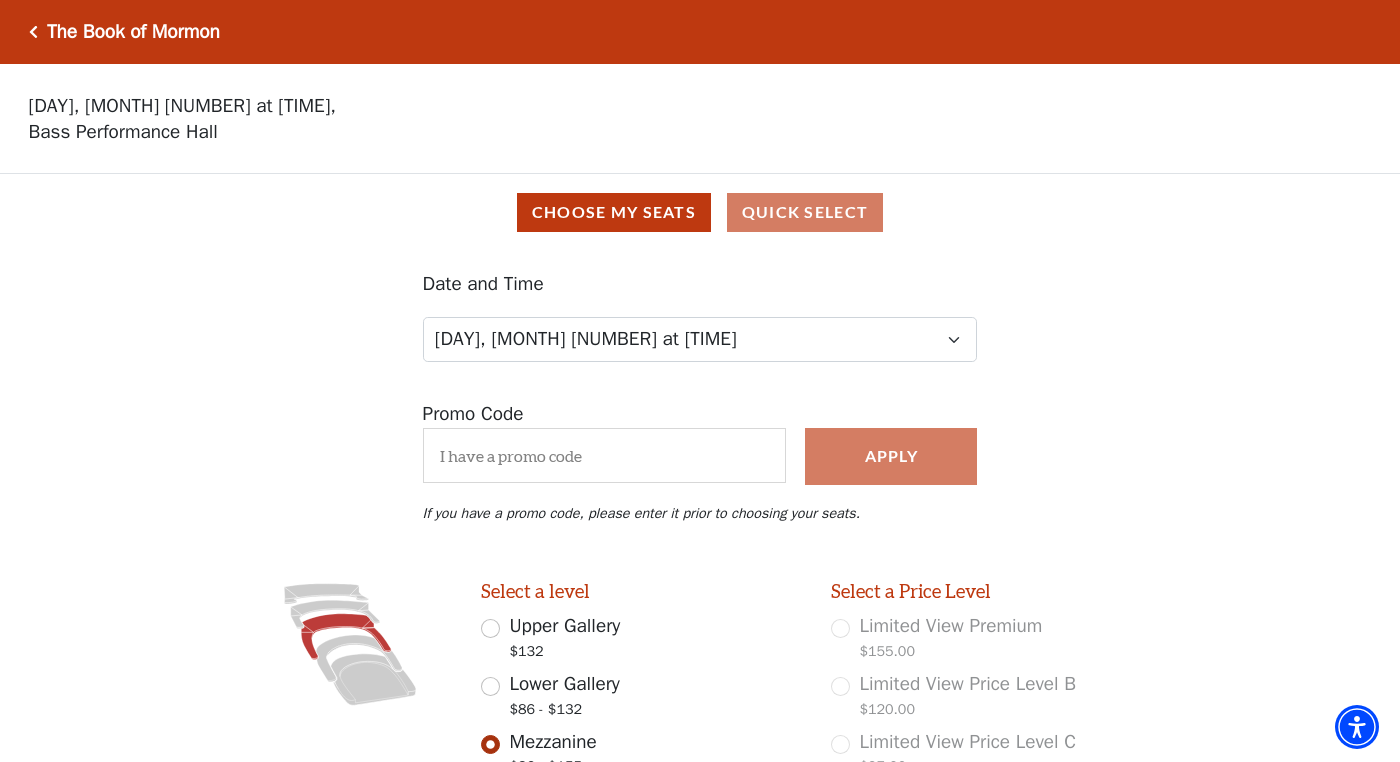scroll, scrollTop: 0, scrollLeft: 0, axis: both 